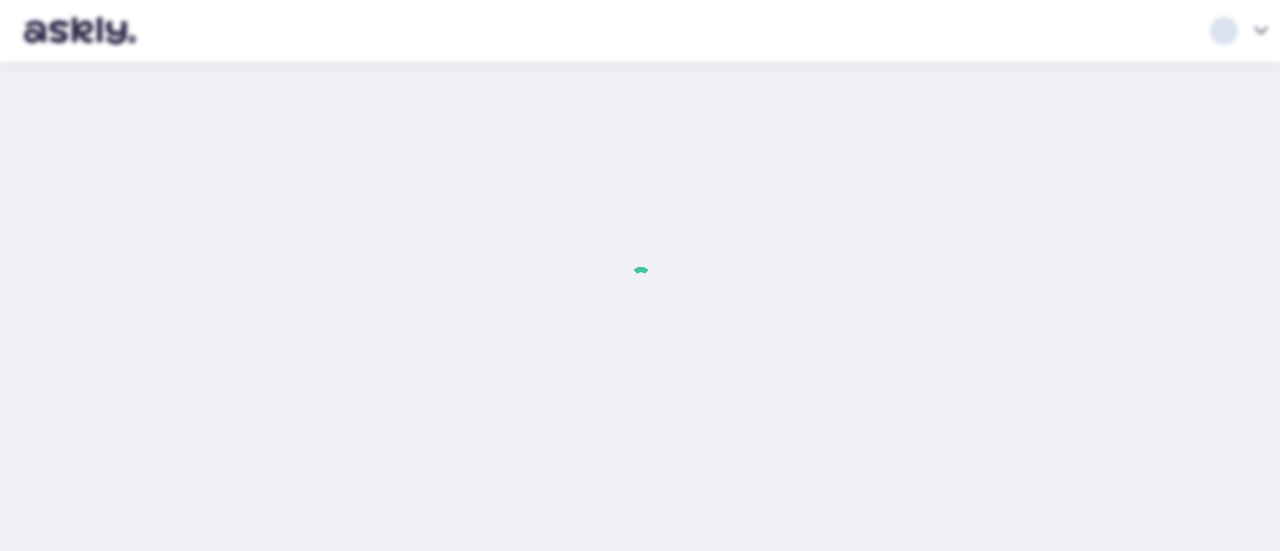 scroll, scrollTop: 0, scrollLeft: 0, axis: both 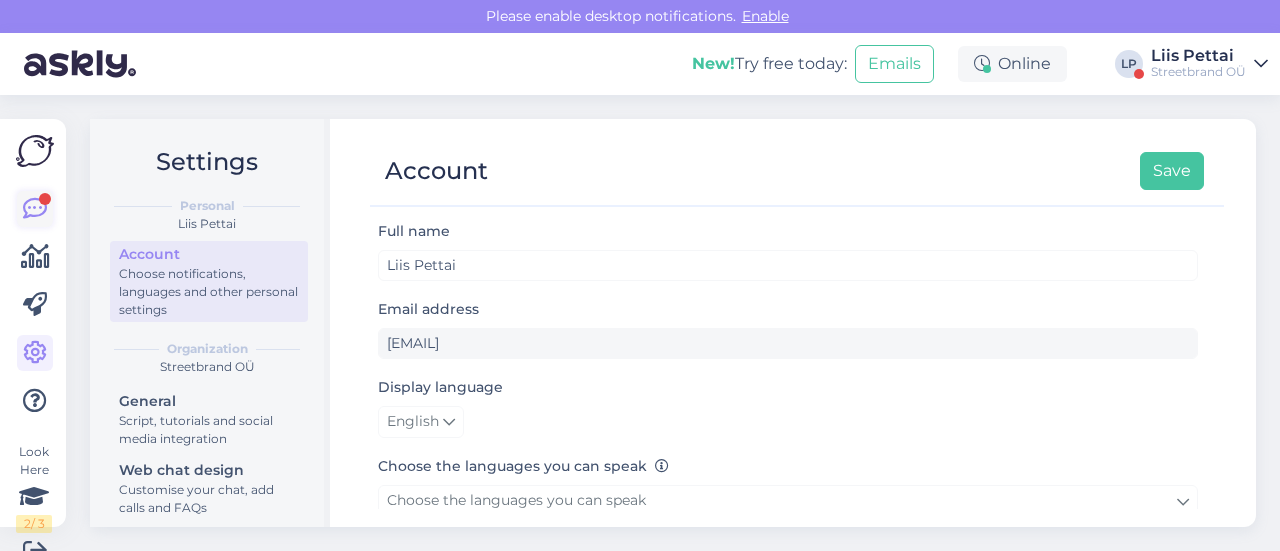 click at bounding box center [35, 209] 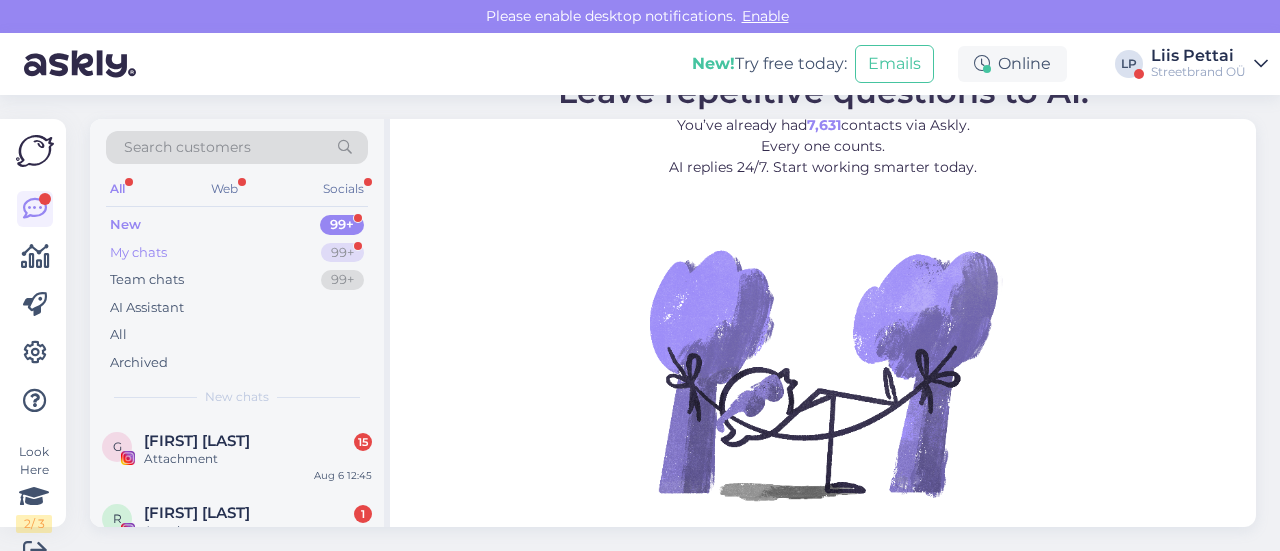 click on "My chats 99+" at bounding box center [237, 253] 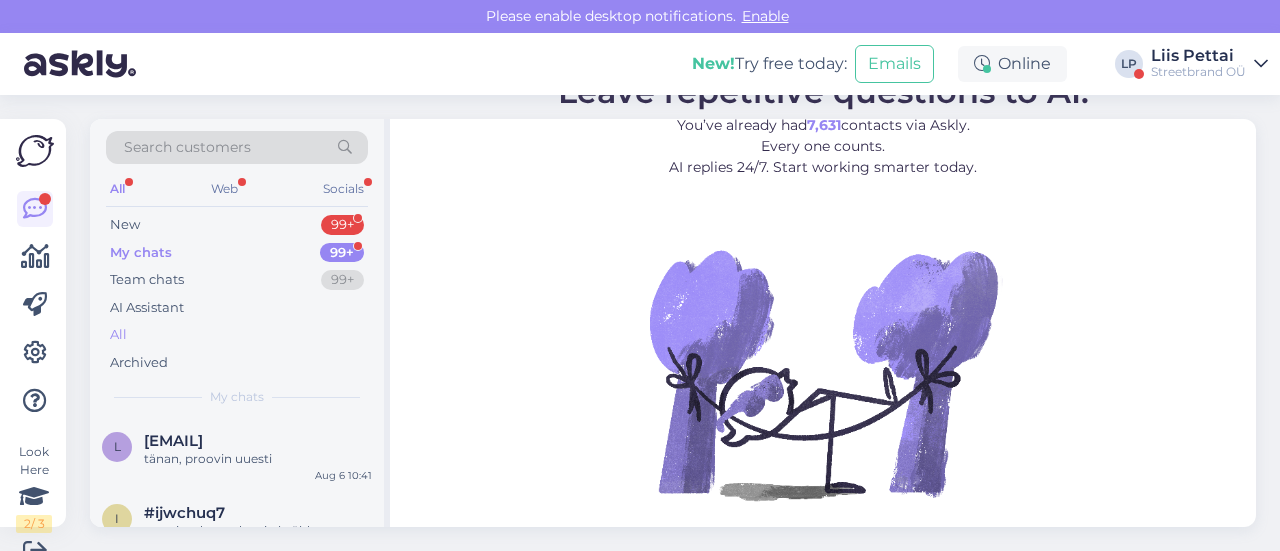 scroll, scrollTop: 2, scrollLeft: 0, axis: vertical 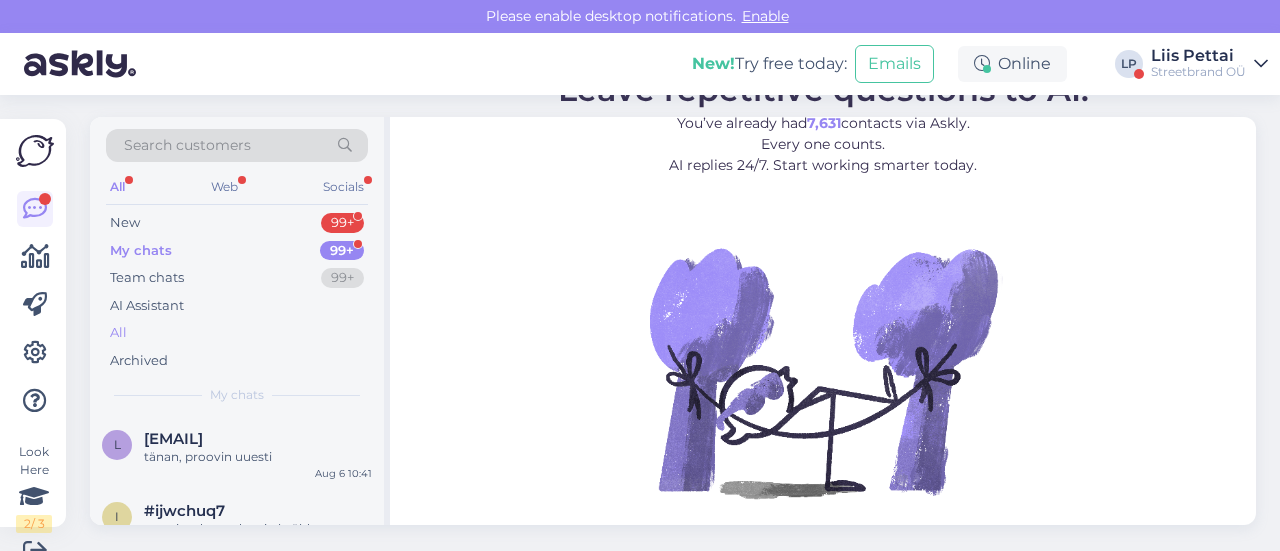 click on "All" at bounding box center (237, 333) 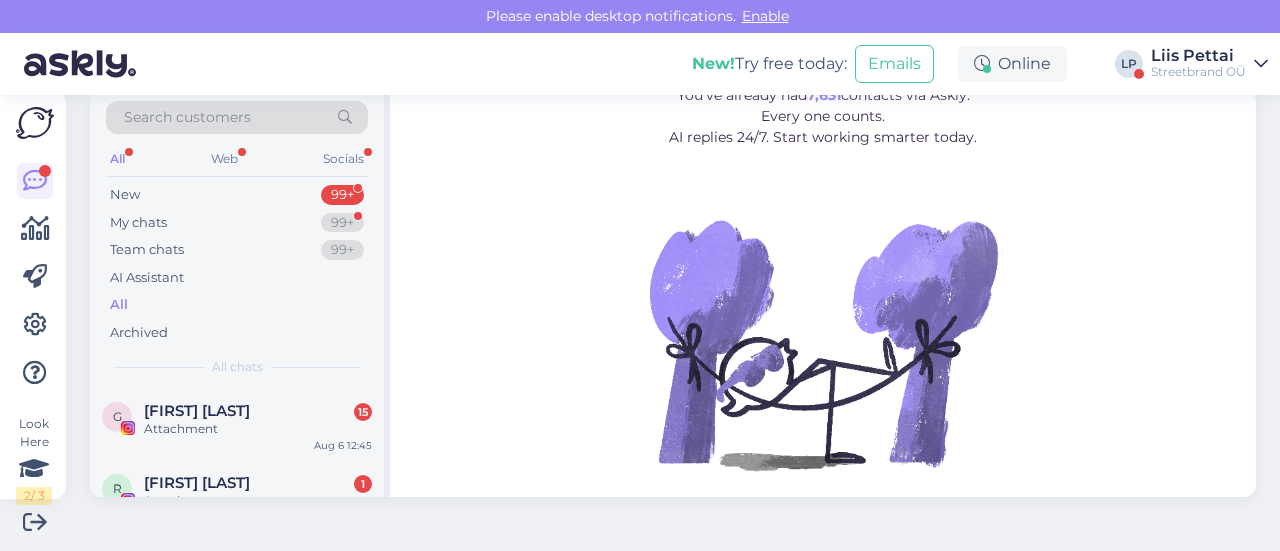 scroll, scrollTop: 30, scrollLeft: 0, axis: vertical 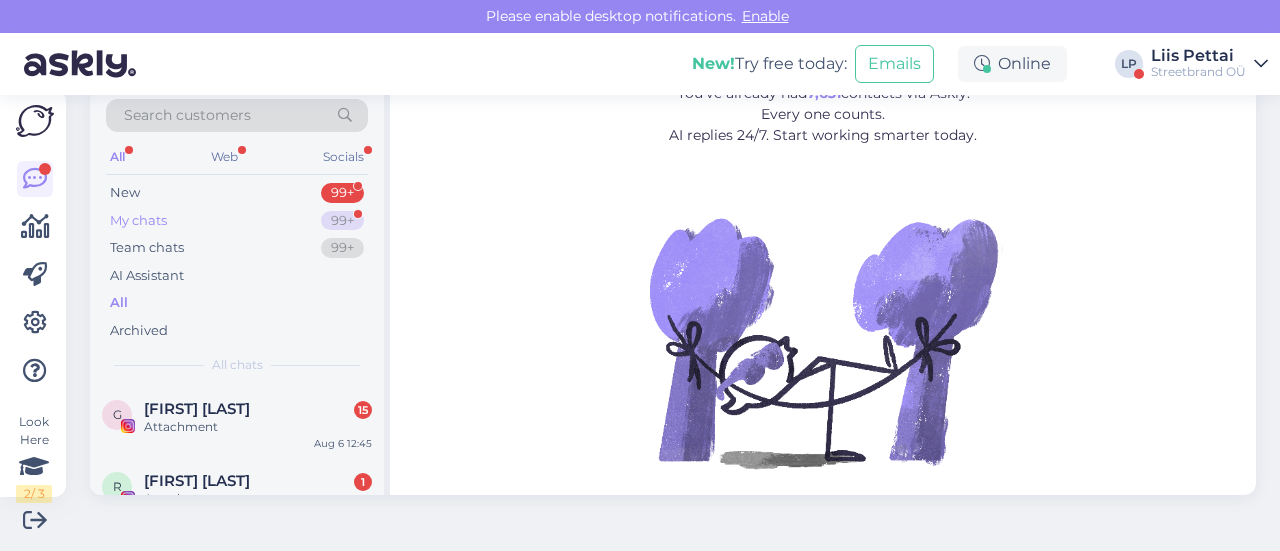 click on "My chats 99+" at bounding box center (237, 221) 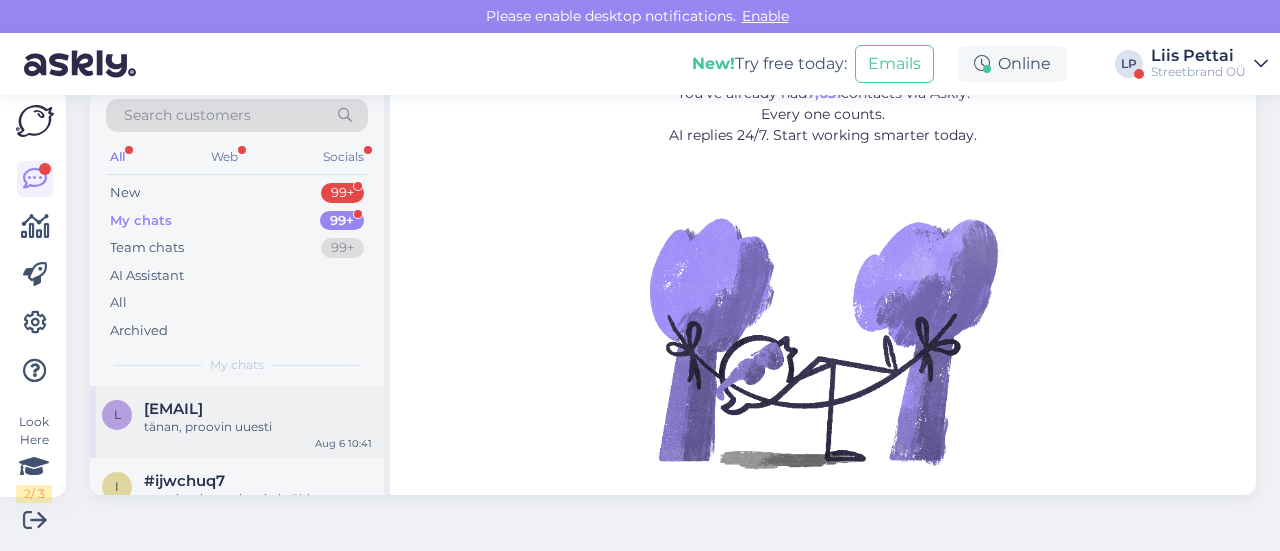 click on "[EMAIL]" at bounding box center (173, 409) 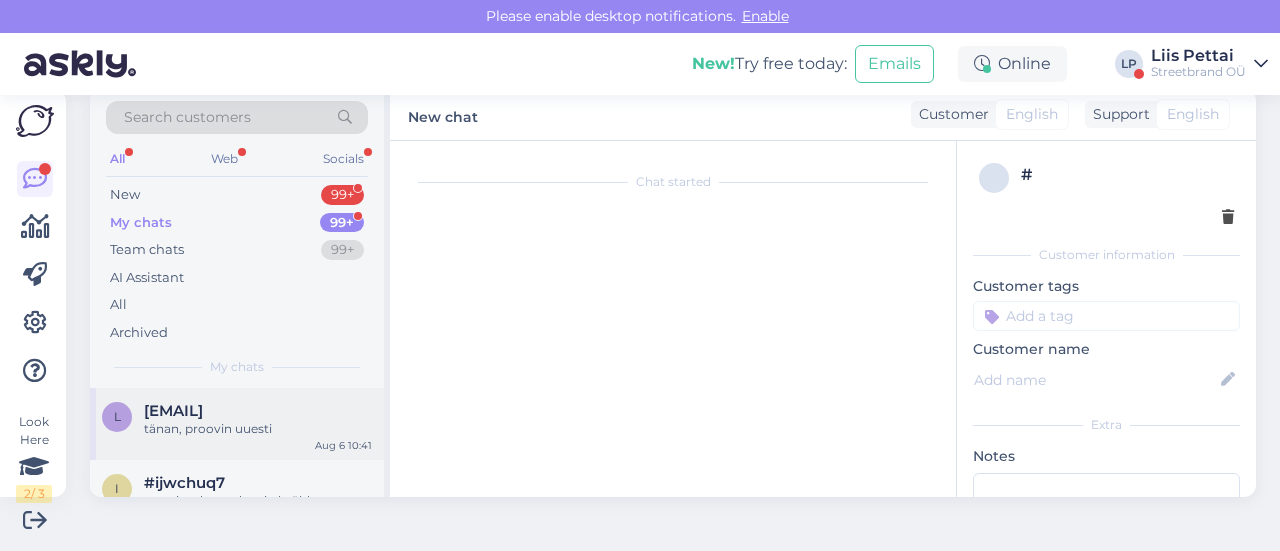 scroll, scrollTop: 0, scrollLeft: 0, axis: both 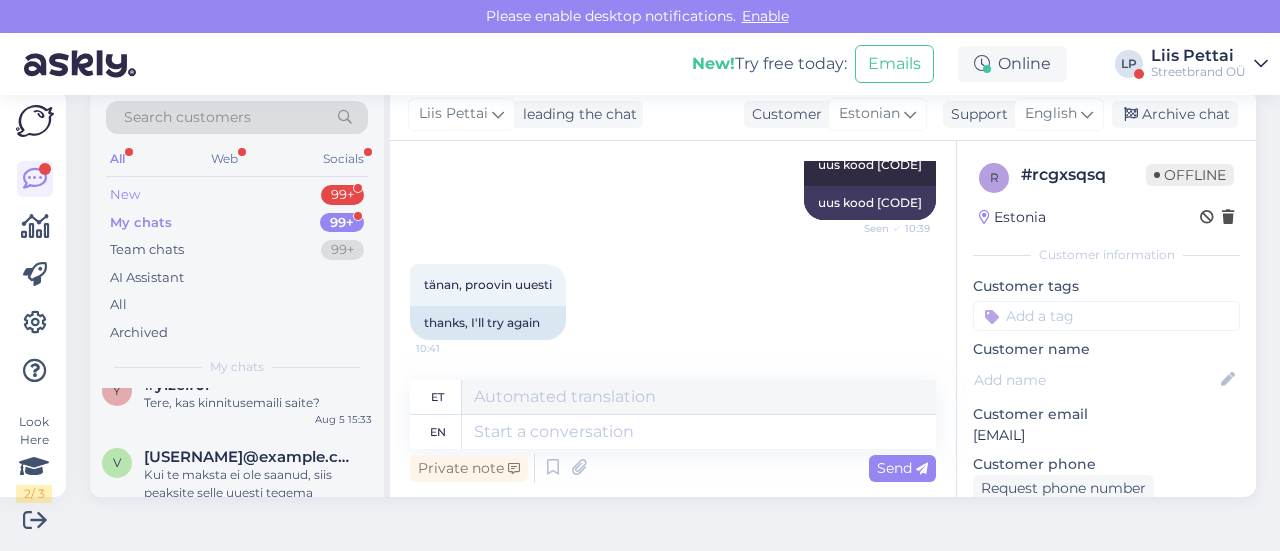 click on "New 99+" at bounding box center (237, 195) 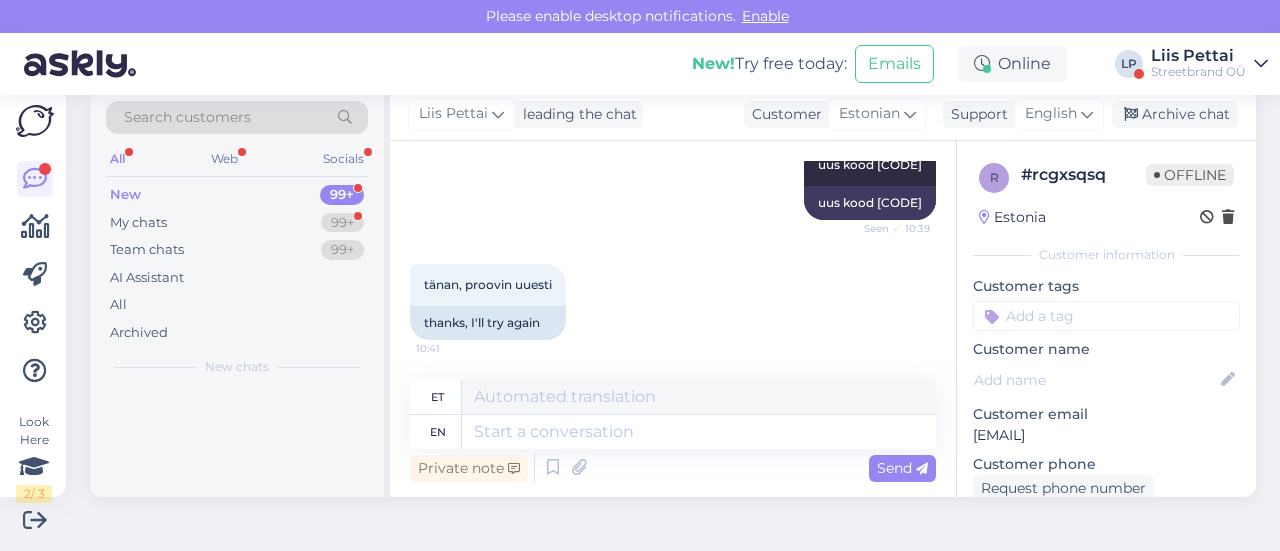 scroll, scrollTop: 0, scrollLeft: 0, axis: both 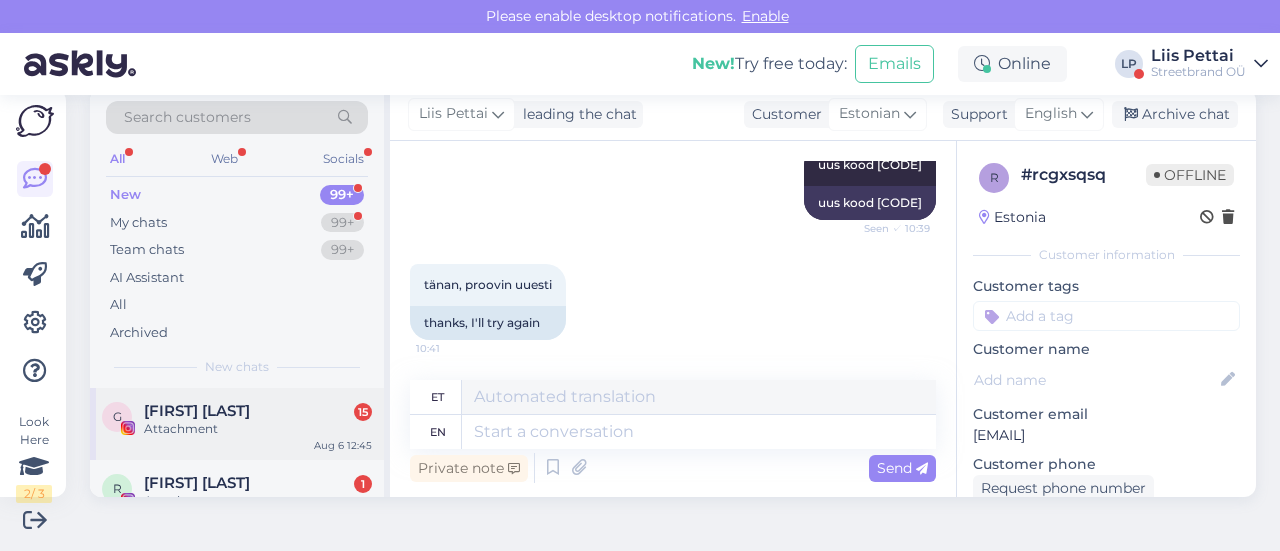 click on "Attachment" at bounding box center [258, 429] 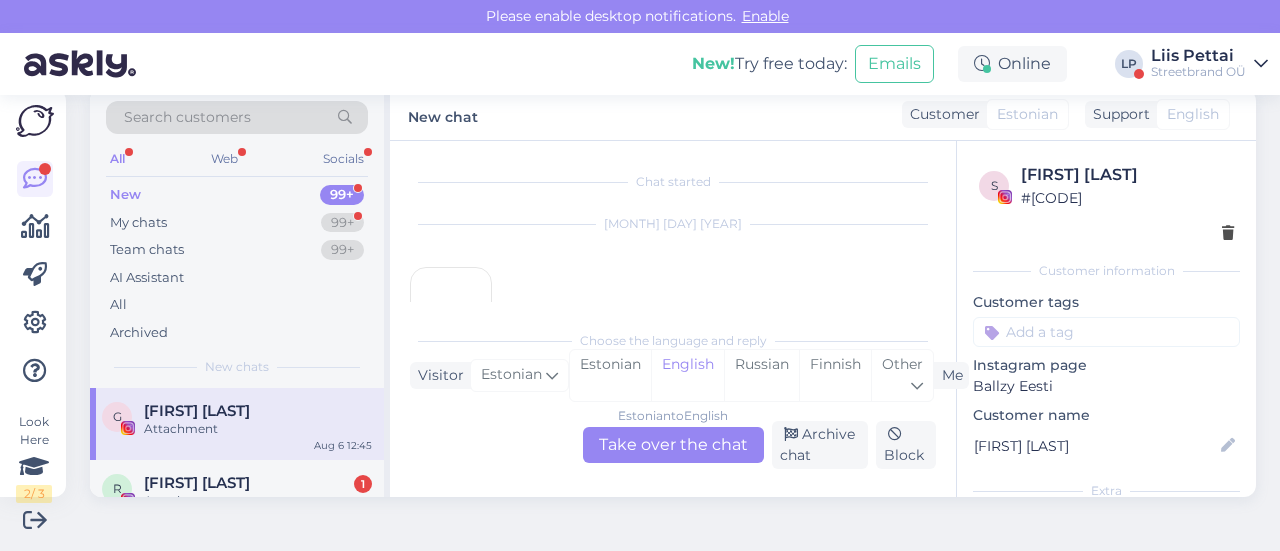 scroll, scrollTop: 6045, scrollLeft: 0, axis: vertical 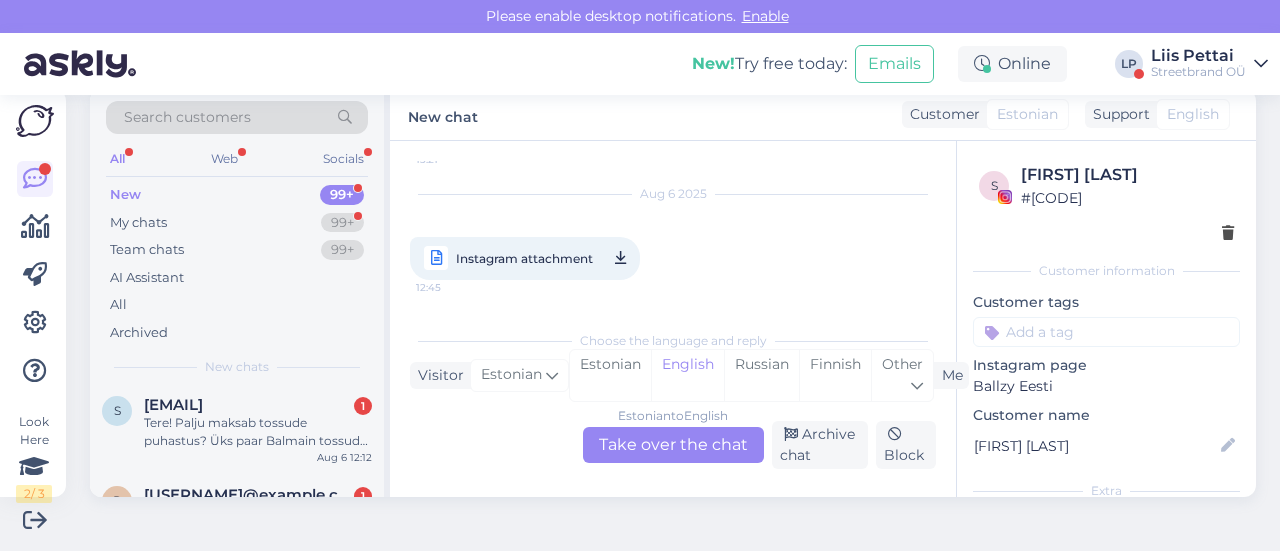 click on "Tere! Palju maksab tossude puhastus? Üks paar Balmain tossud vaja värskendada." at bounding box center [258, 432] 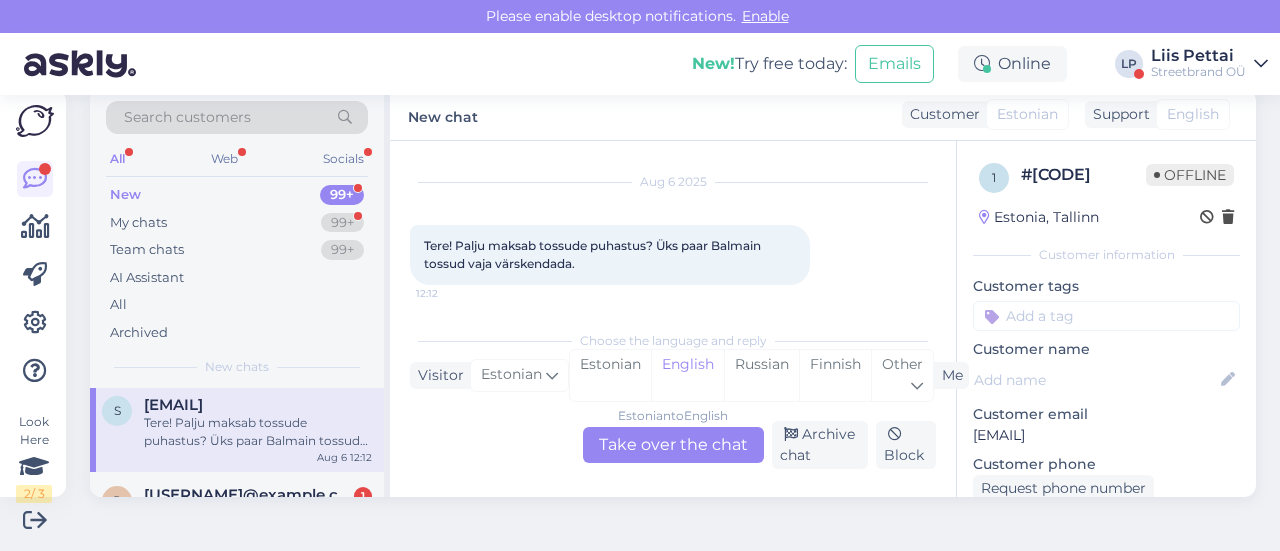 click on "Estonian  to  English Take over the chat" at bounding box center (673, 445) 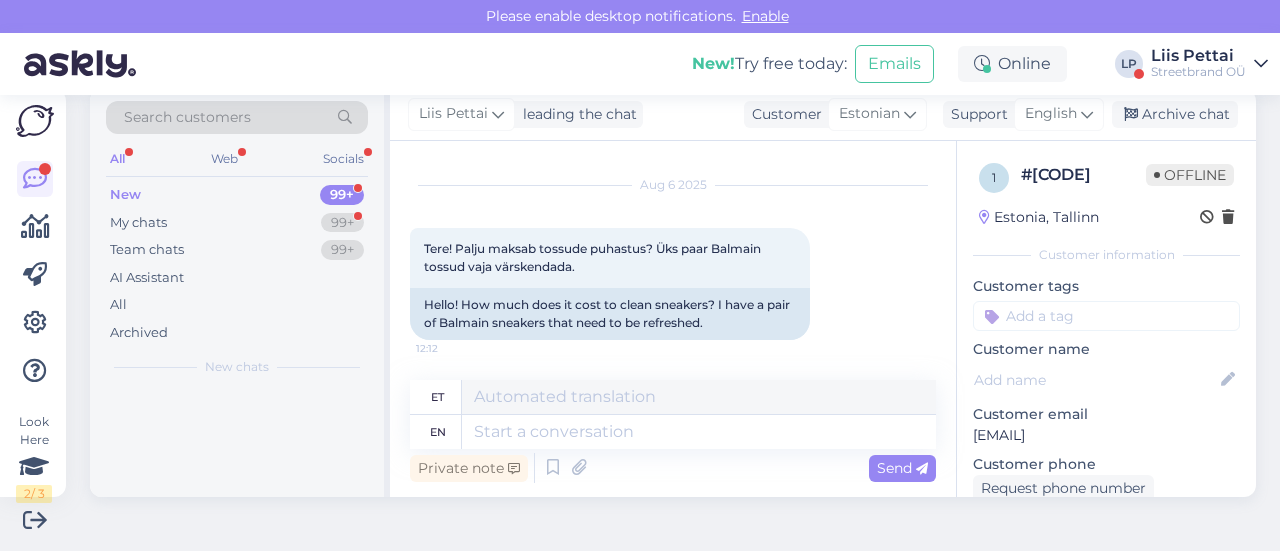 scroll, scrollTop: 0, scrollLeft: 0, axis: both 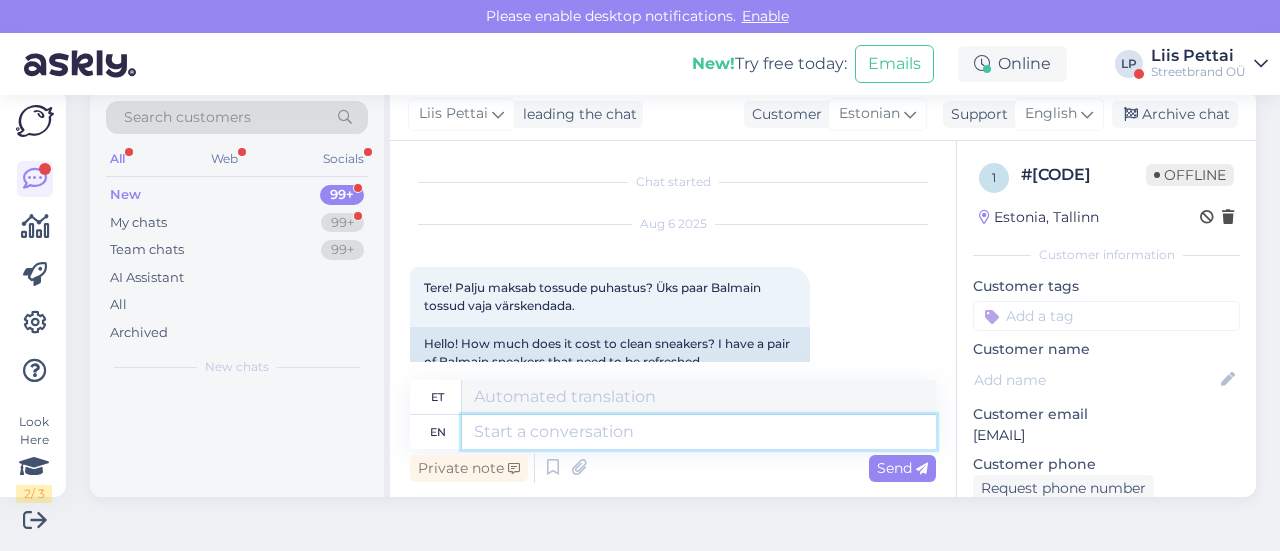 click at bounding box center (699, 432) 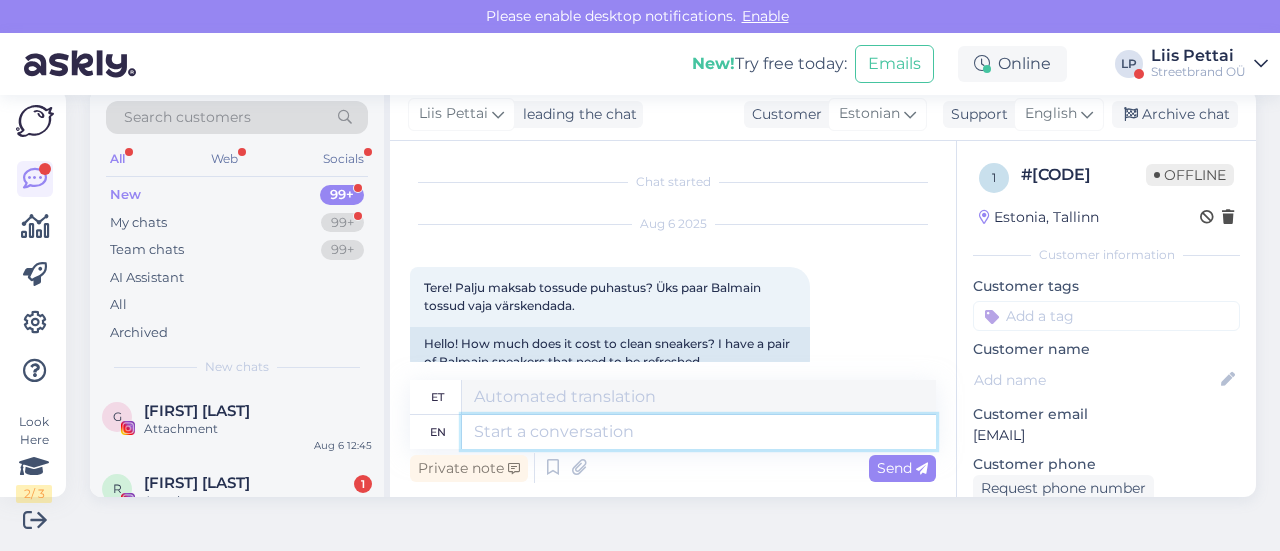 paste on "https://cleanstep.ee/?gad_source=1&gad_campaignid=13047194298&gbraid=0AAAAABZU1Riihi3aluwH3jhMeld0_U8iJ&gclid=CjwKCAjw-svEBhB6EiwAEzSdrug5lSRhvPnZ7G8C7JP6nAHh_KqjGcIpDP0i9souf7eLDdLbgHVNrhoCNmgQAvD_BwE" 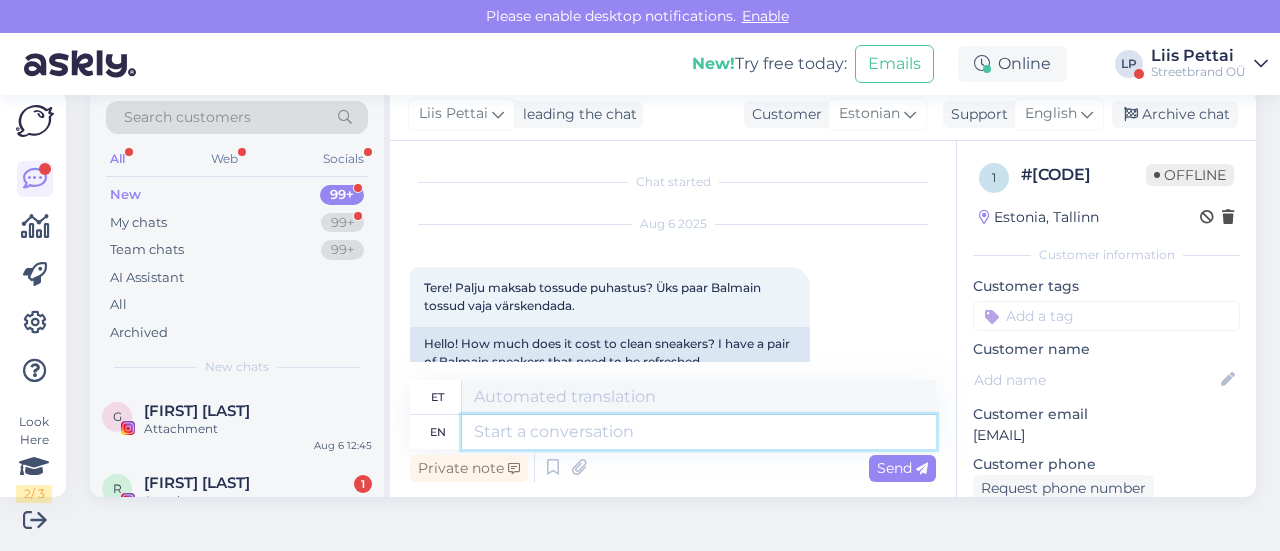 type on "https://cleanstep.ee/?gad_source=1&gad_campaignid=13047194298&gbraid=0AAAAABZU1Riihi3aluwH3jhMeld0_U8iJ&gclid=CjwKCAjw-svEBhB6EiwAEzSdrug5lSRhvPnZ7G8C7JP6nAHh_KqjGcIpDP0i9souf7eLDdLbgHVNrhoCNmgQAvD_BwE" 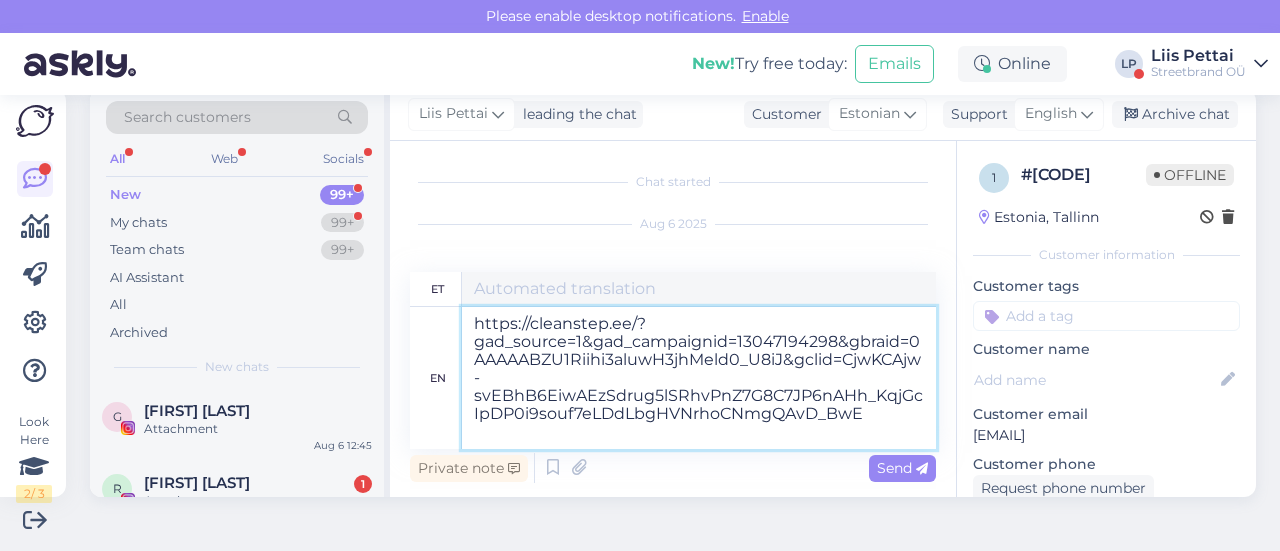 type on "https://cleanstep.ee/?gad_source=1&gad_campaignid=13047194298&gbraid=0AAAAABZU1Riihi3aluwH3jhMeld0_U8iJ&gclid=CjwKCAjw-svEBhB6EiwAEzSdrug5lSRhvPnZ7G8C7JP6nAHh_KqjGcIpDP0i9souf7eLDdLbgHVNrhoCNmgQAvD_BwE" 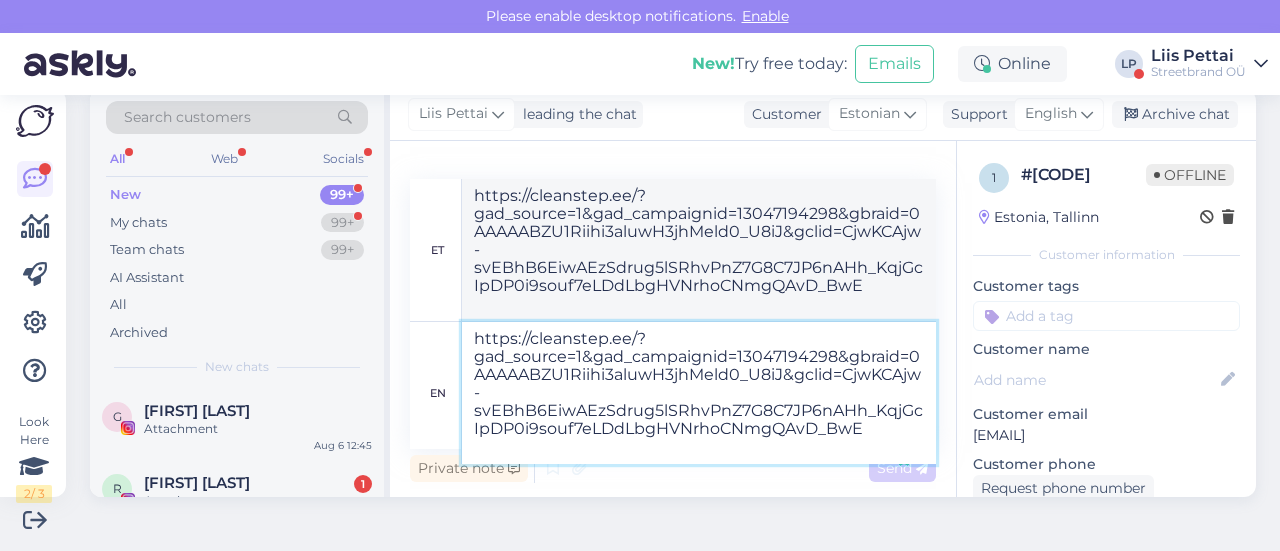 type 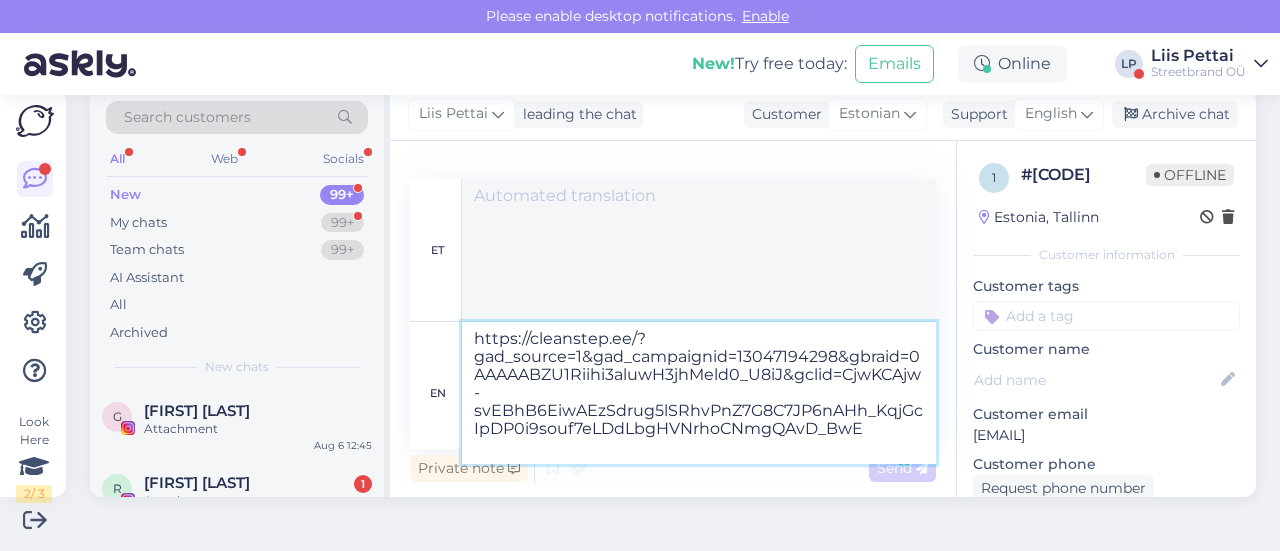 type 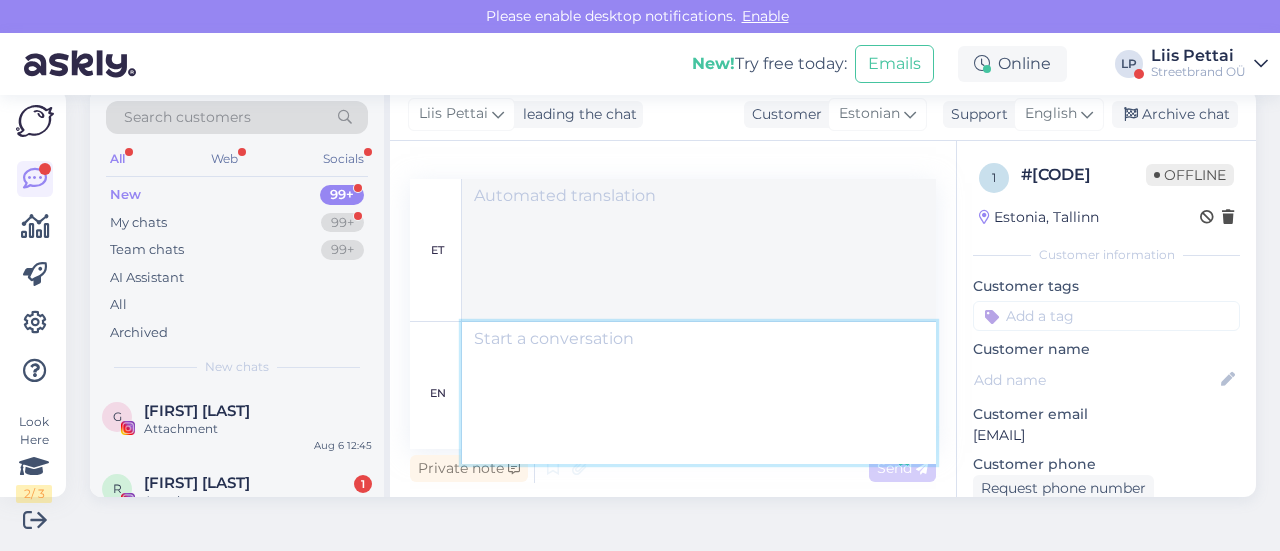 scroll, scrollTop: 302, scrollLeft: 0, axis: vertical 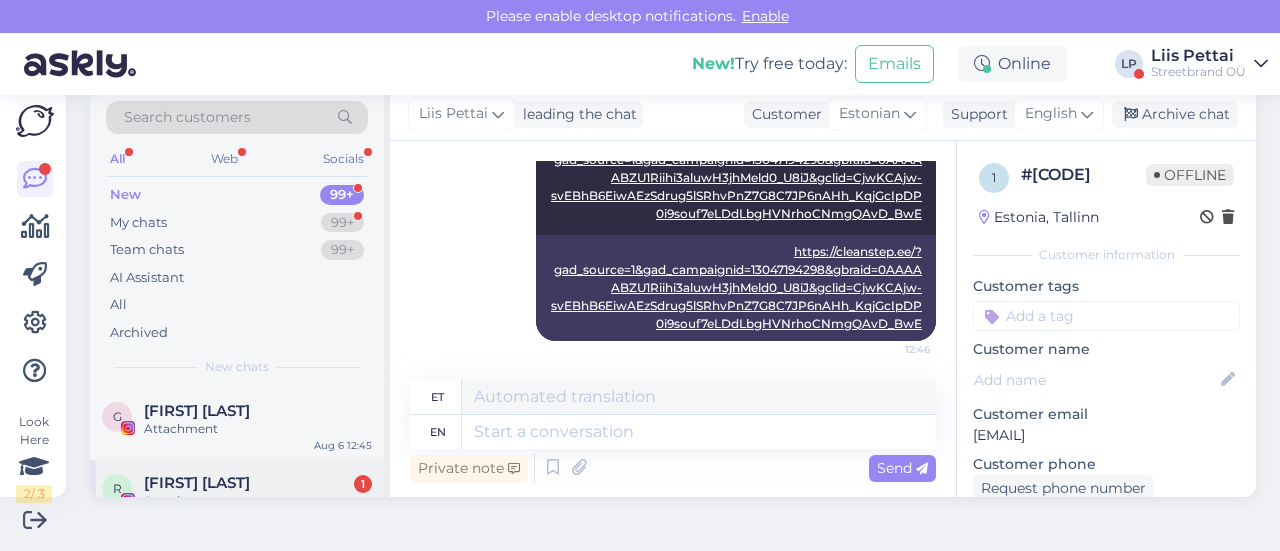 click on "[FIRST] [LAST] [NUMBER]" at bounding box center [258, 483] 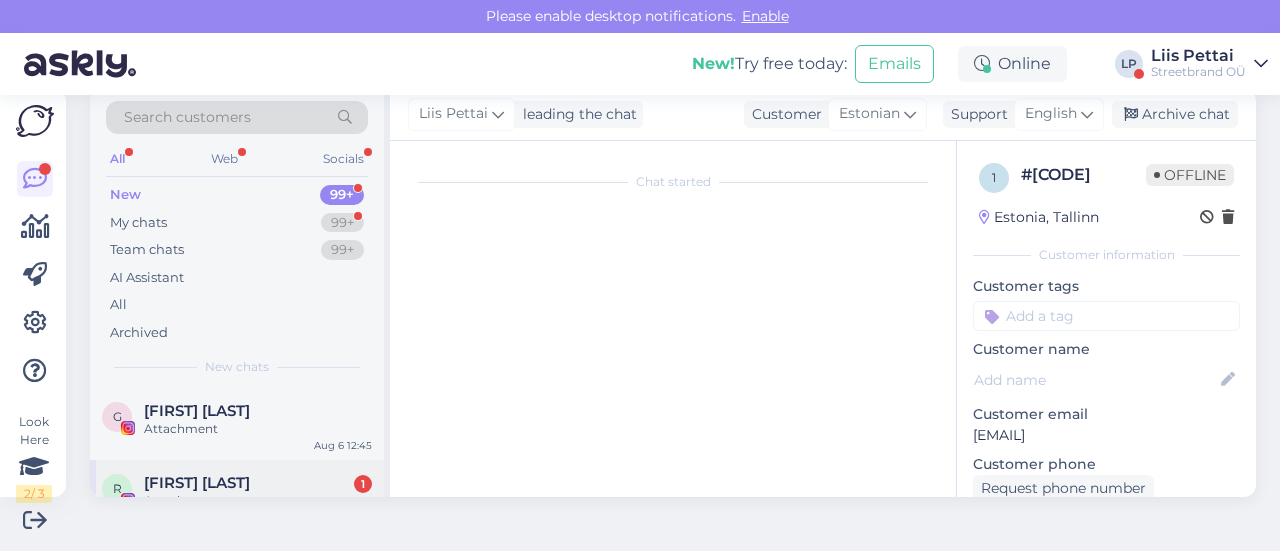 scroll, scrollTop: 42, scrollLeft: 0, axis: vertical 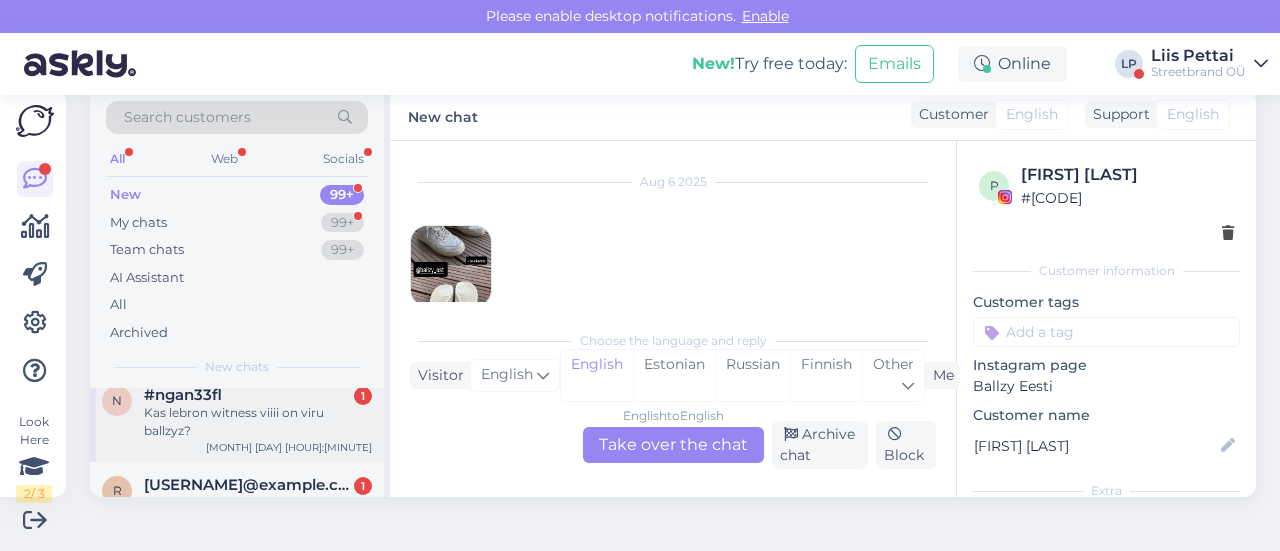 click on "#[CODE] [NUMBER]" at bounding box center [258, 395] 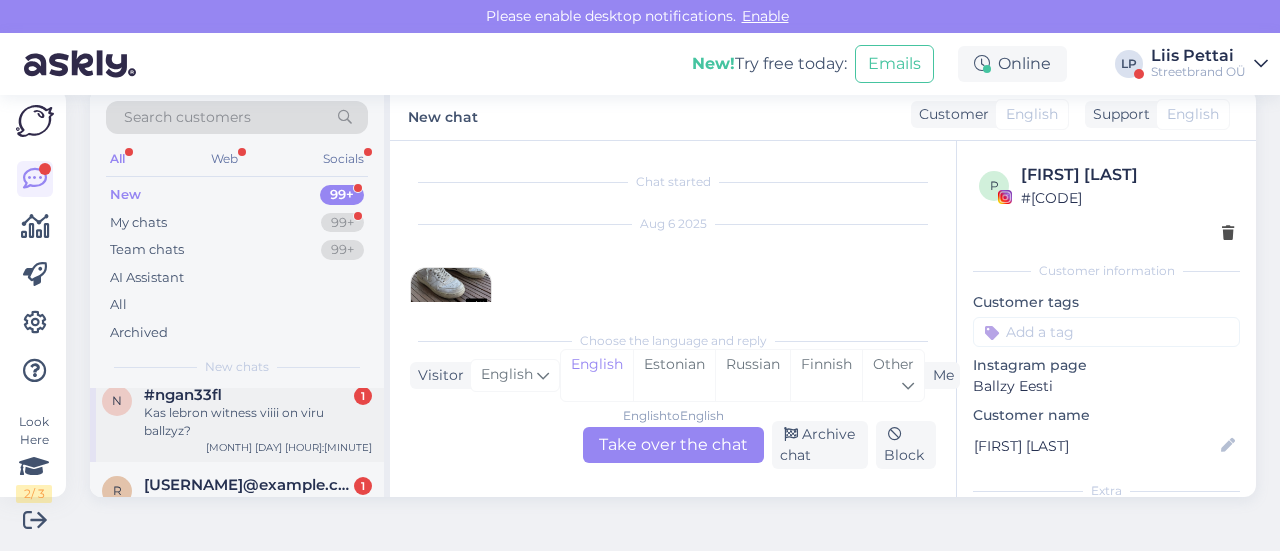 scroll, scrollTop: 28, scrollLeft: 0, axis: vertical 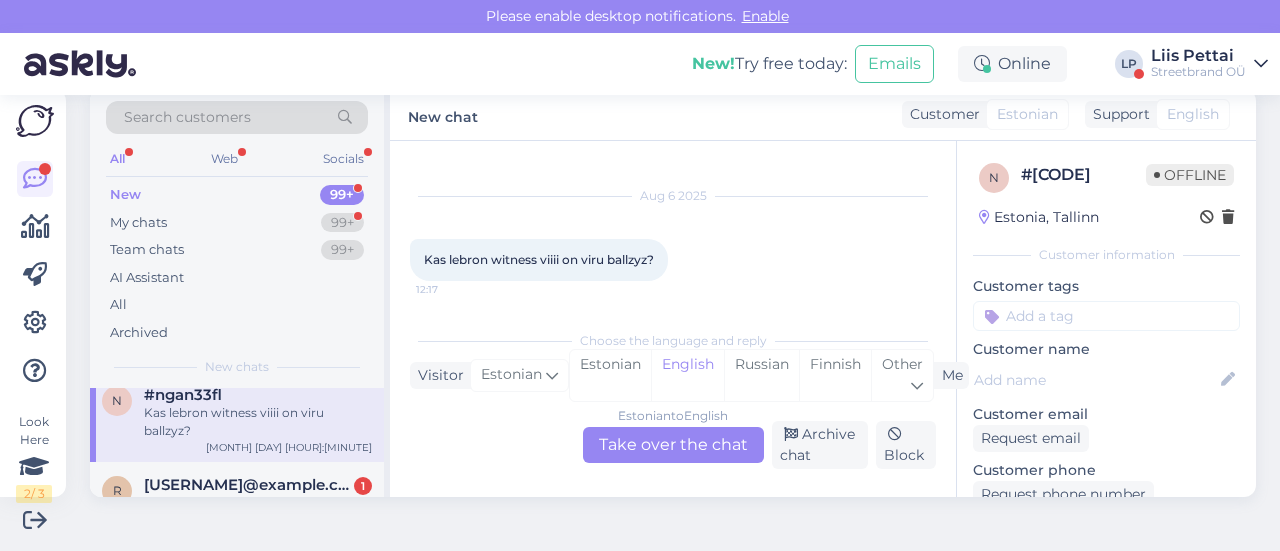 click on "Estonian  to  English Take over the chat" at bounding box center [673, 445] 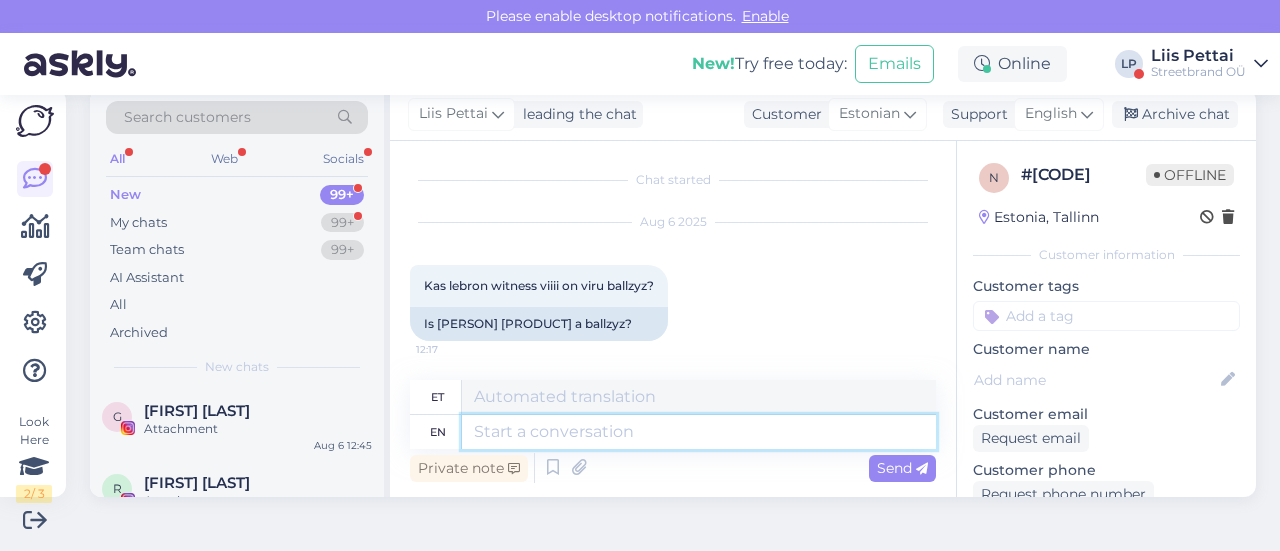 click at bounding box center (699, 432) 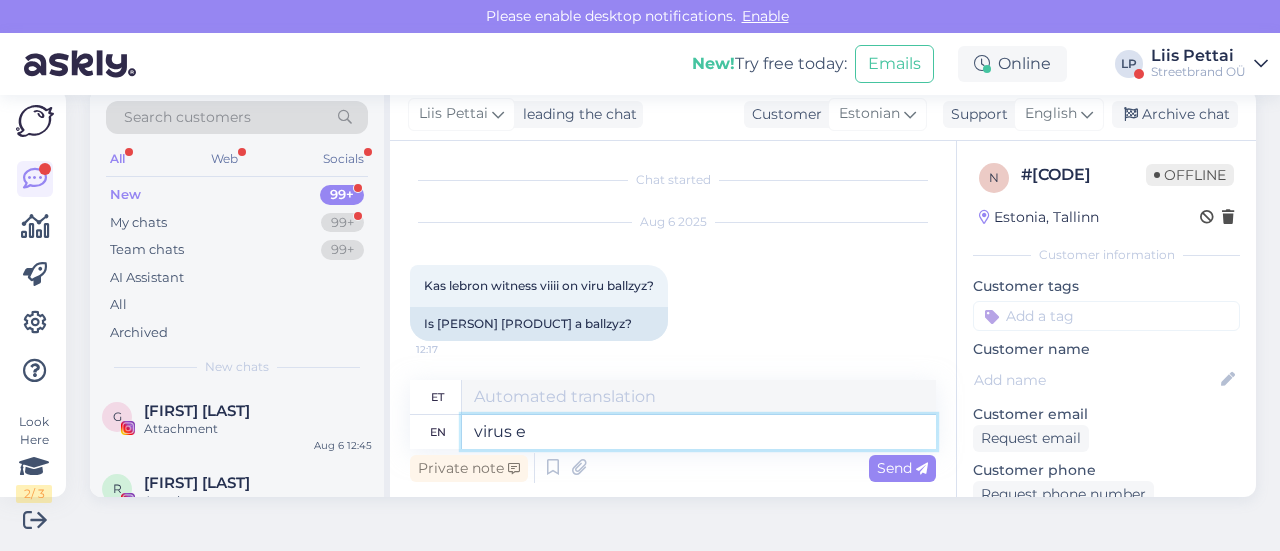 type on "virus ei" 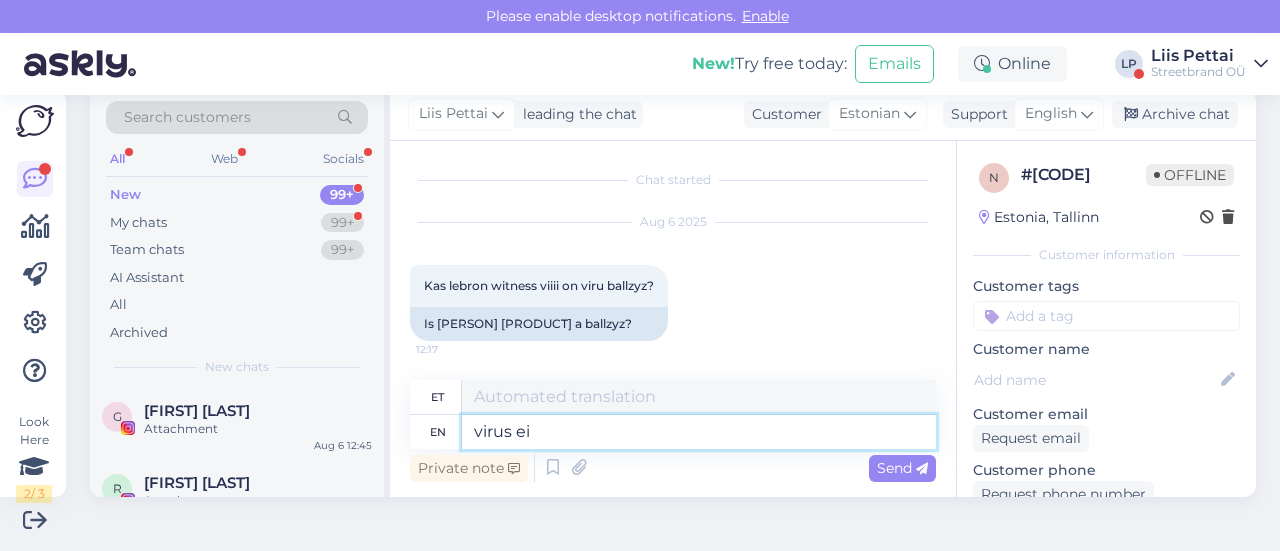 type on "viirus" 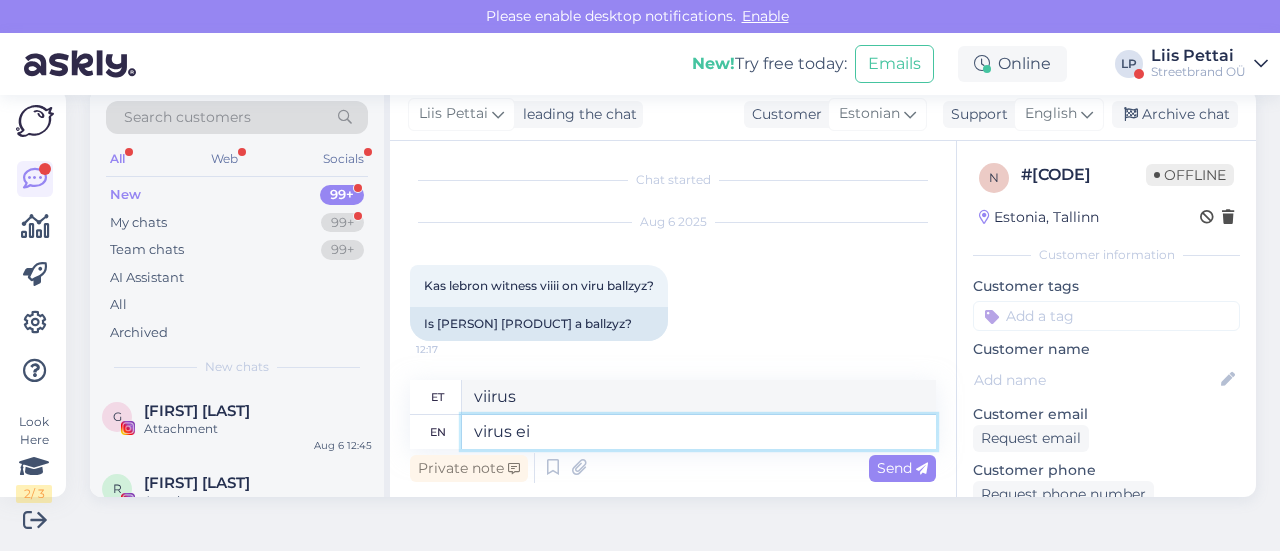 type on "virus ei m" 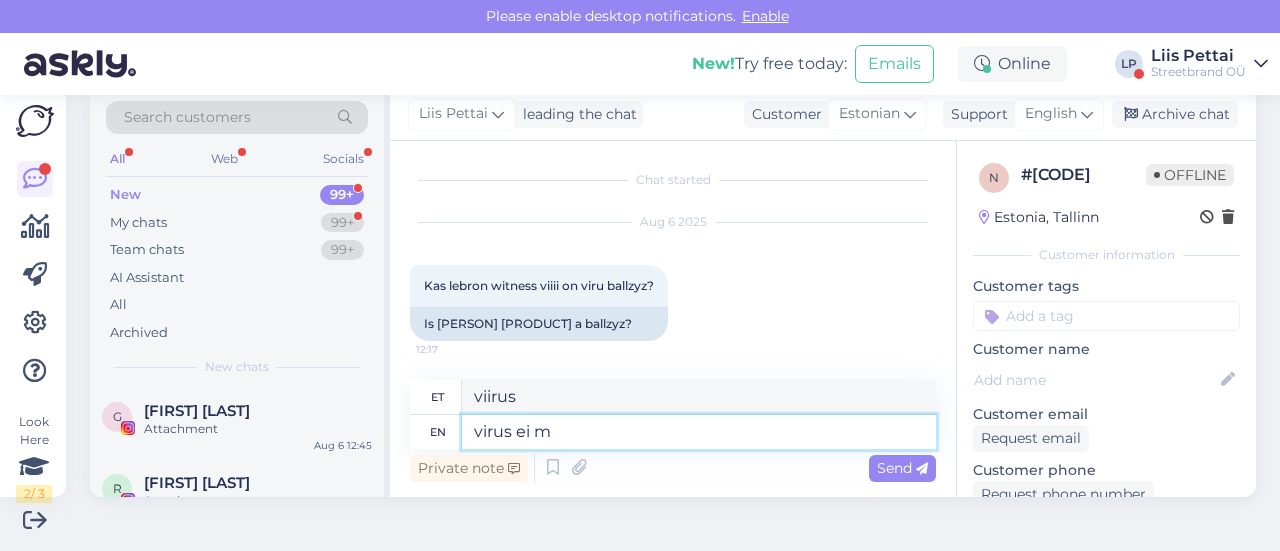 type on "viirus ei" 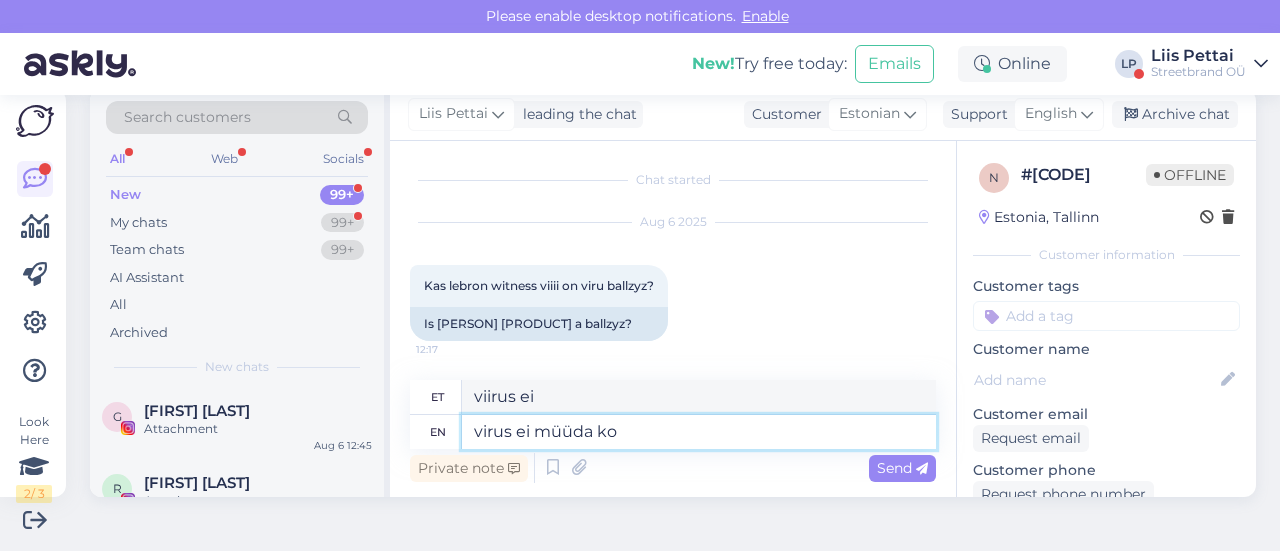 type on "virus ei müüda kor" 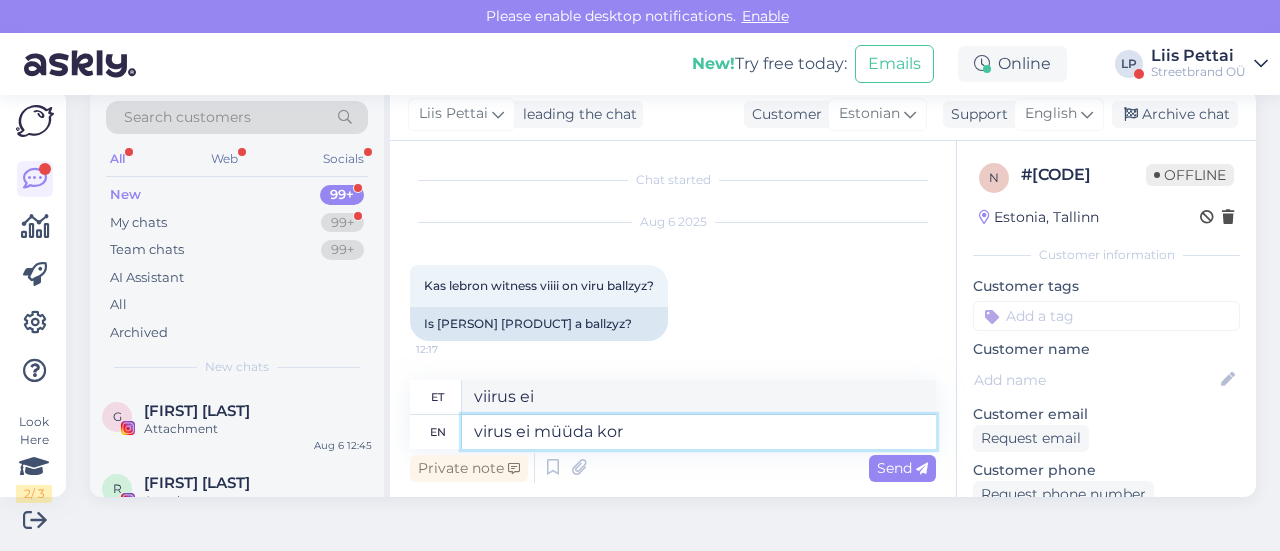 type on "viirus ei müüda" 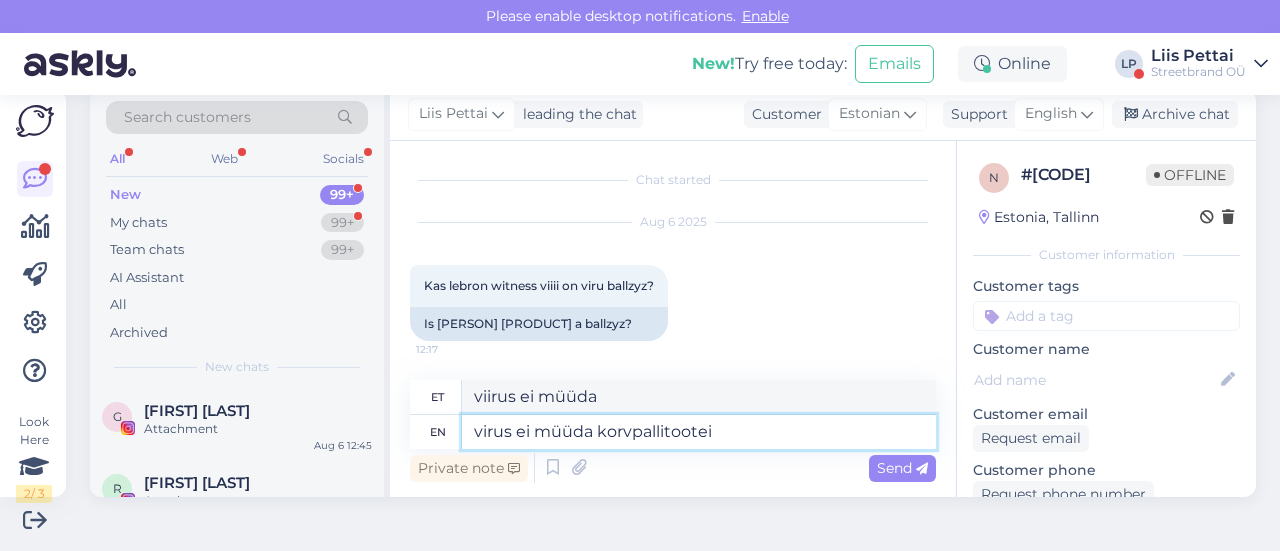 type on "virus ei müüda korvpallitooteid" 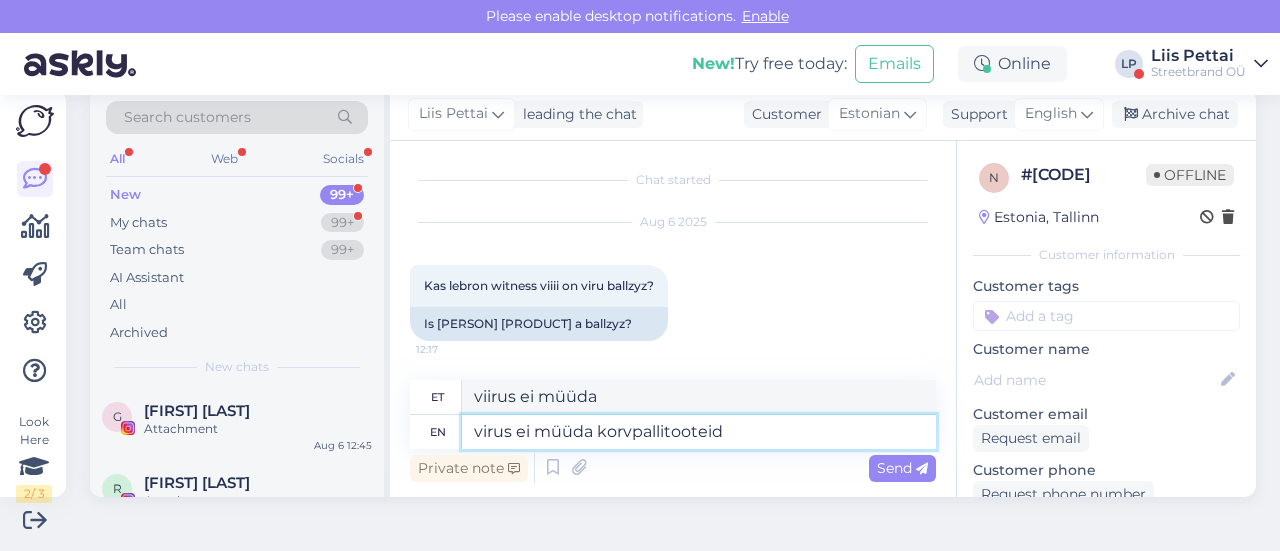 type on "virus ei müüda korvpallitooteid" 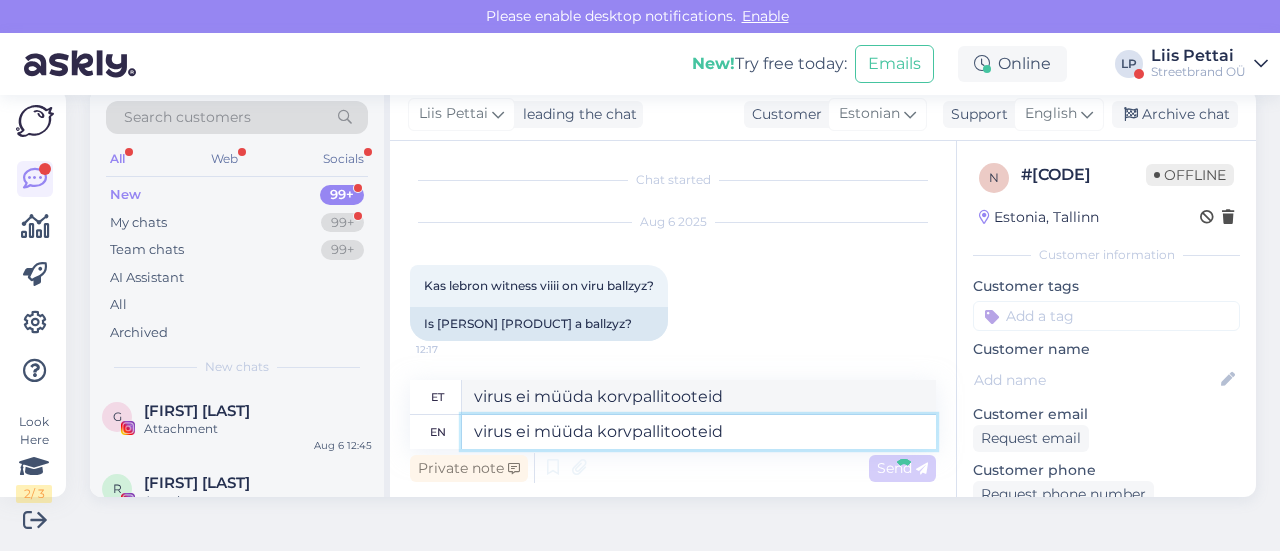 type 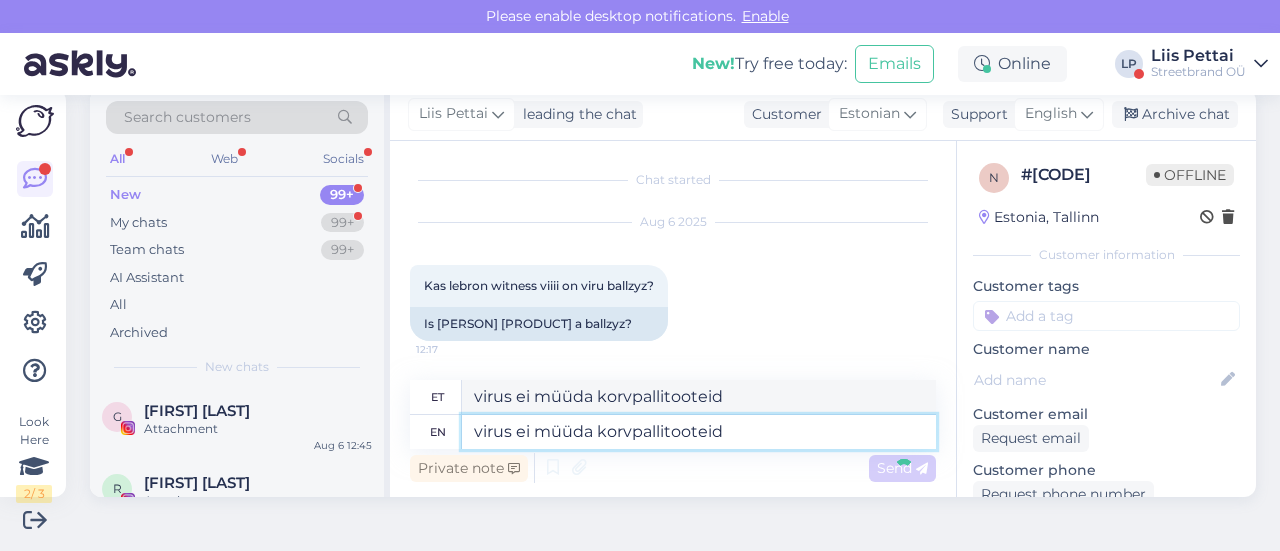 type 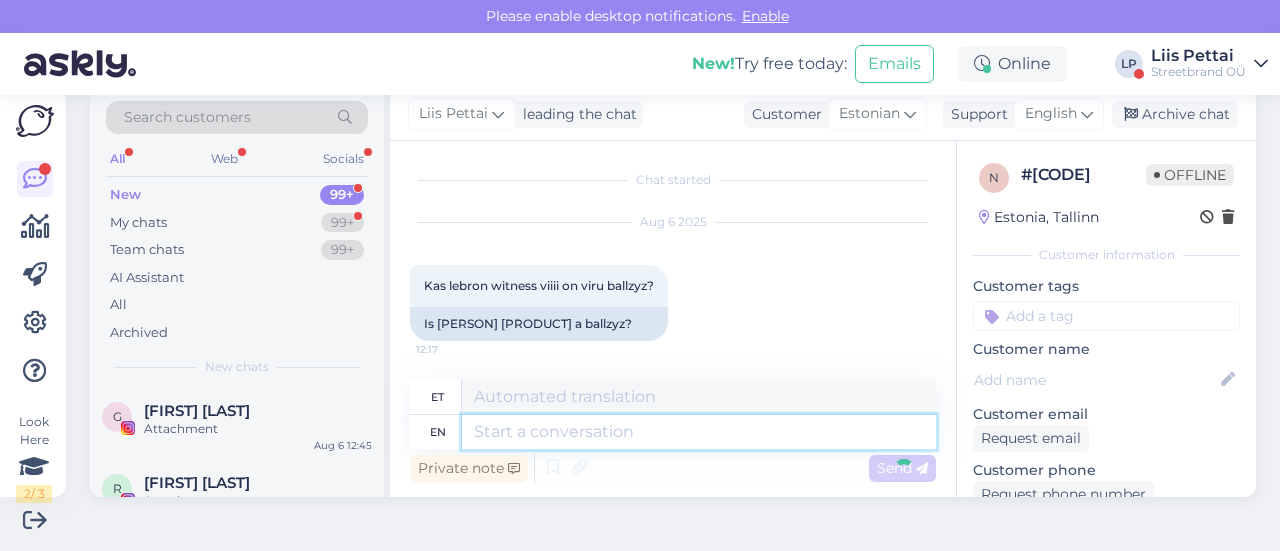 scroll, scrollTop: 122, scrollLeft: 0, axis: vertical 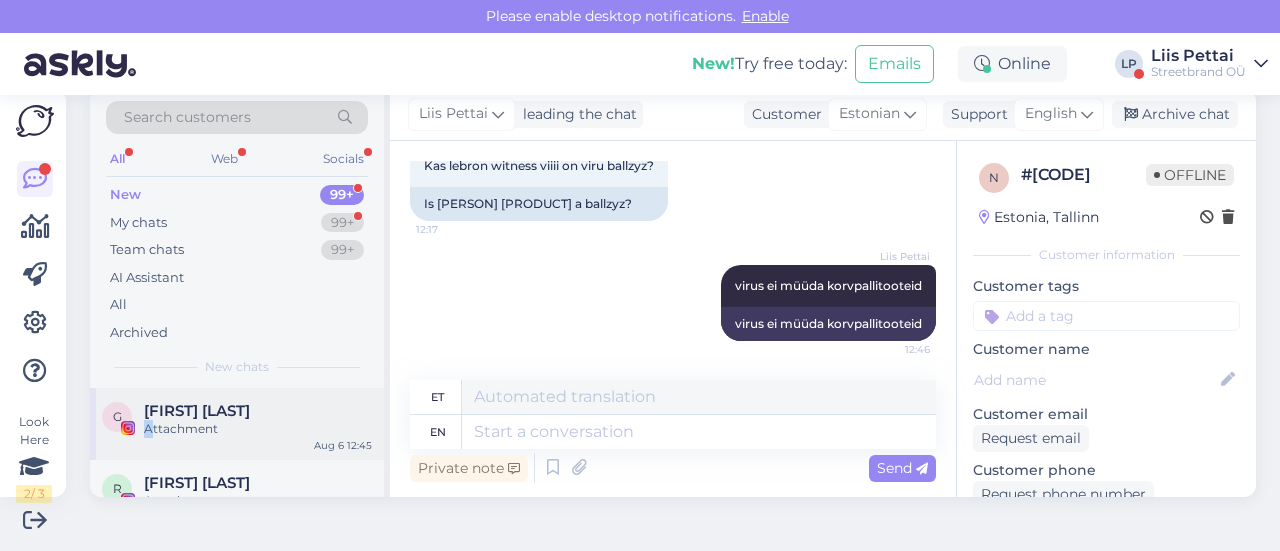 click on "[G] [LAST] Attachment [MONTH] [DAY] [TIME]" at bounding box center [237, 424] 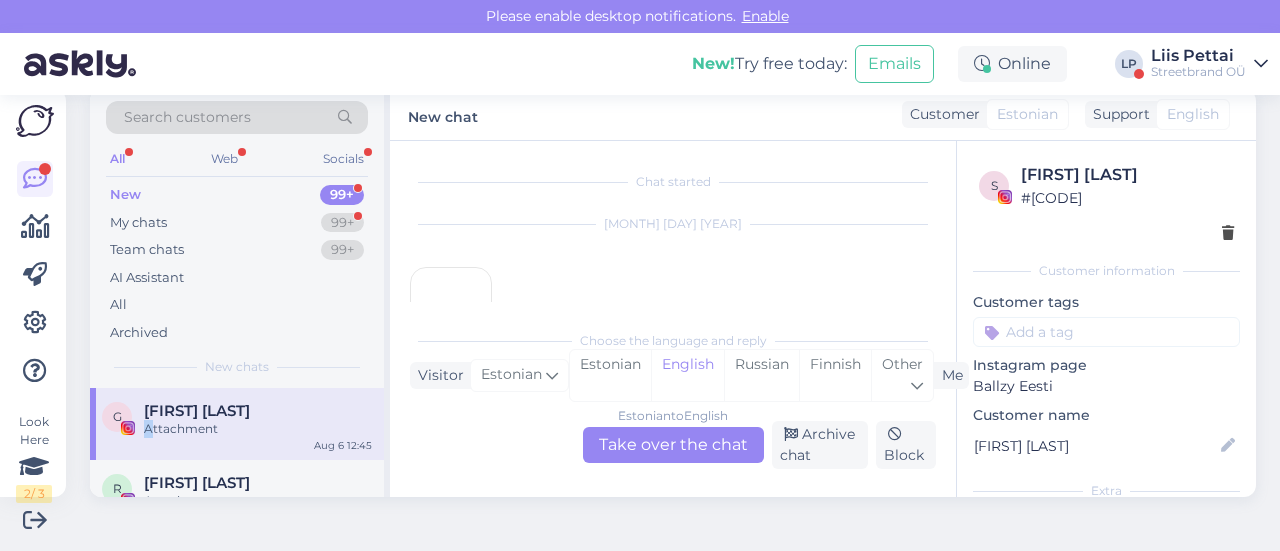scroll, scrollTop: 6045, scrollLeft: 0, axis: vertical 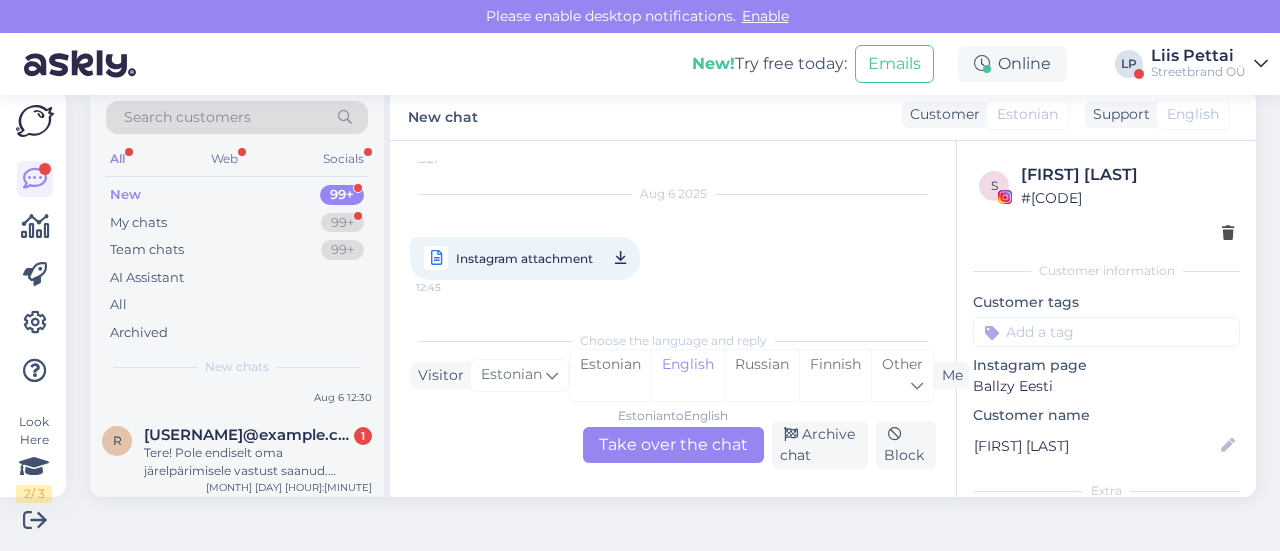 click on "Tere! Pole endiselt oma järelpärimisele vastust saanud. Loodan, et tänase jooksul ikka saan :)" at bounding box center (258, 462) 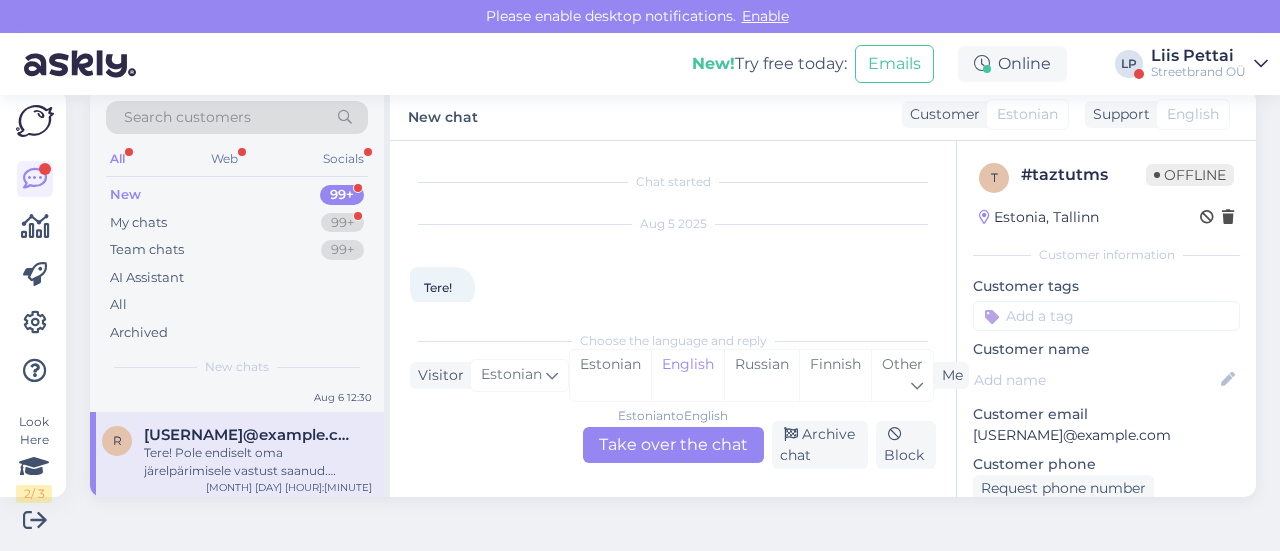 scroll 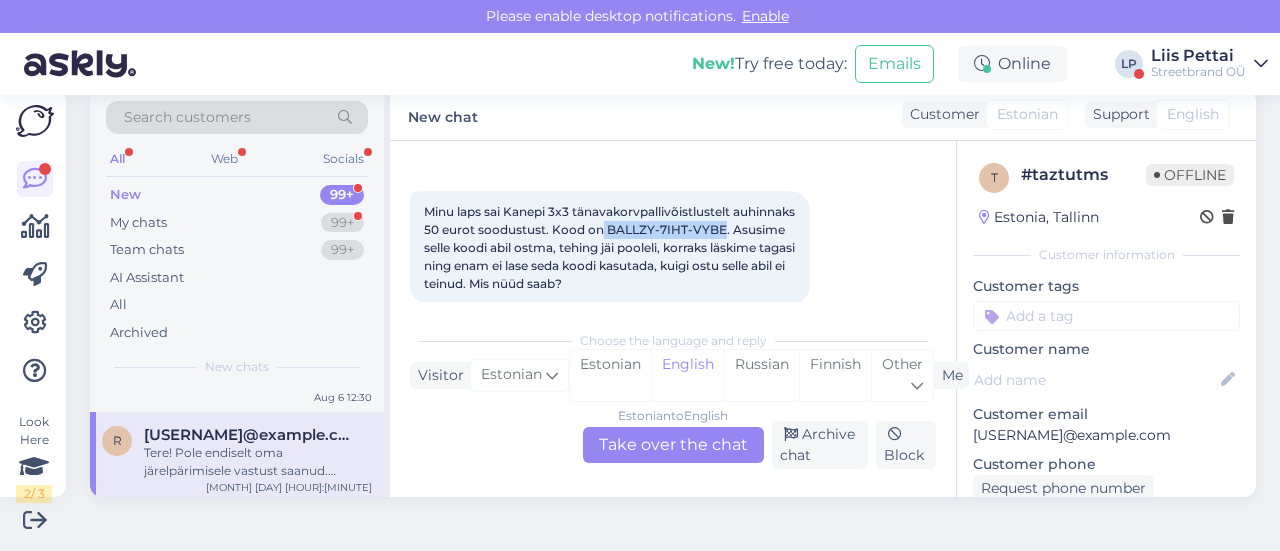 drag, startPoint x: 673, startPoint y: 231, endPoint x: 788, endPoint y: 235, distance: 115.06954 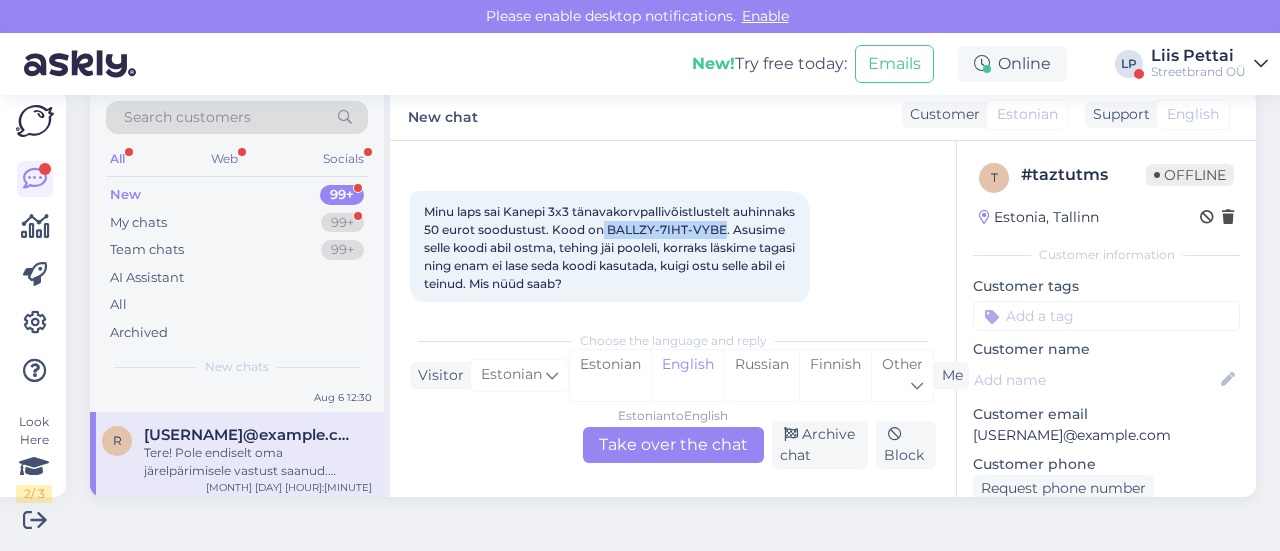 click on "Minu laps sai Kanepi 3x3 tänavakorvpallivõistlustelt auhinnaks 50 eurot soodustust. Kood on BALLZY-7IHT-VYBE. Asusime selle koodi abil ostma, tehing jäi pooleli, korraks läskime tagasi ning enam ei lase seda koodi kasutada, kuigi ostu selle abil ei teinud. Mis nüüd saab?" at bounding box center (611, 247) 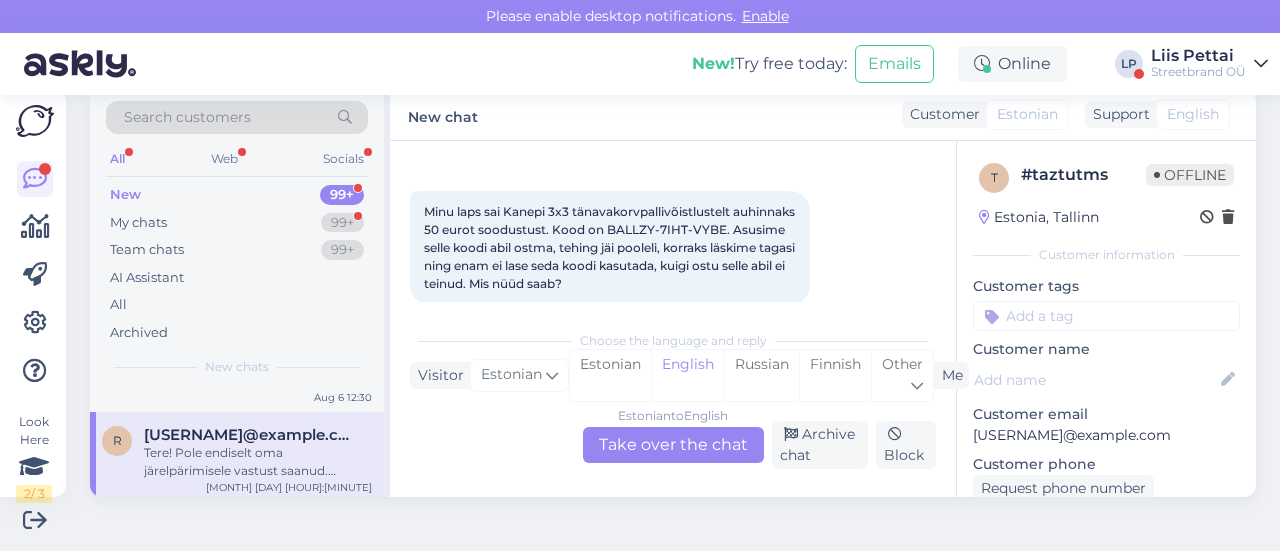 click on "Estonian  to  English Take over the chat" at bounding box center [673, 445] 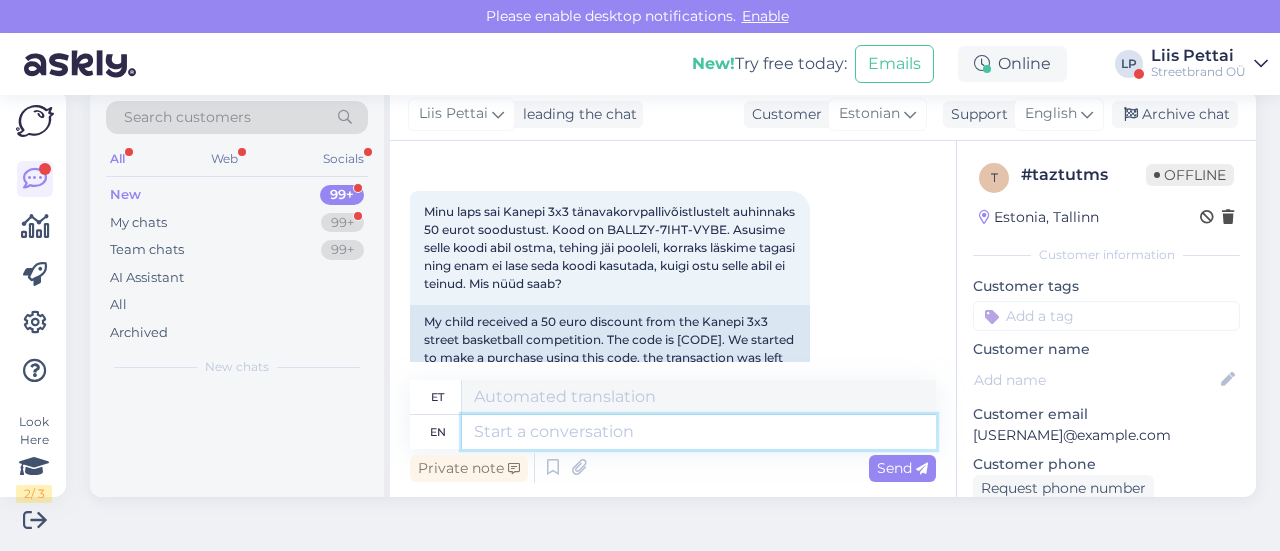 click at bounding box center (699, 432) 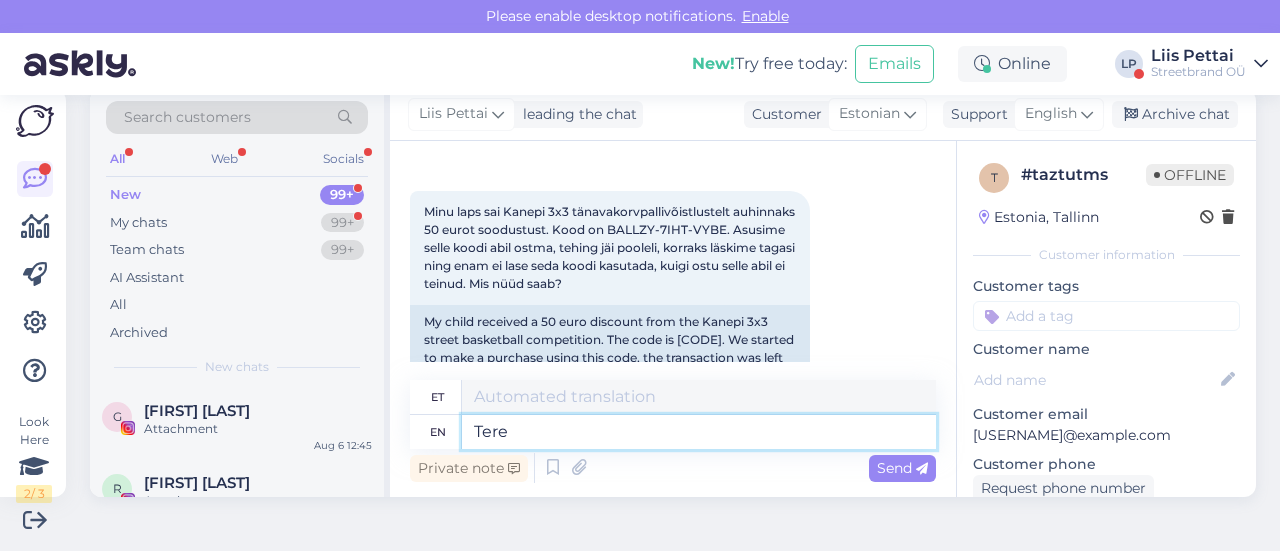 type on "Tere" 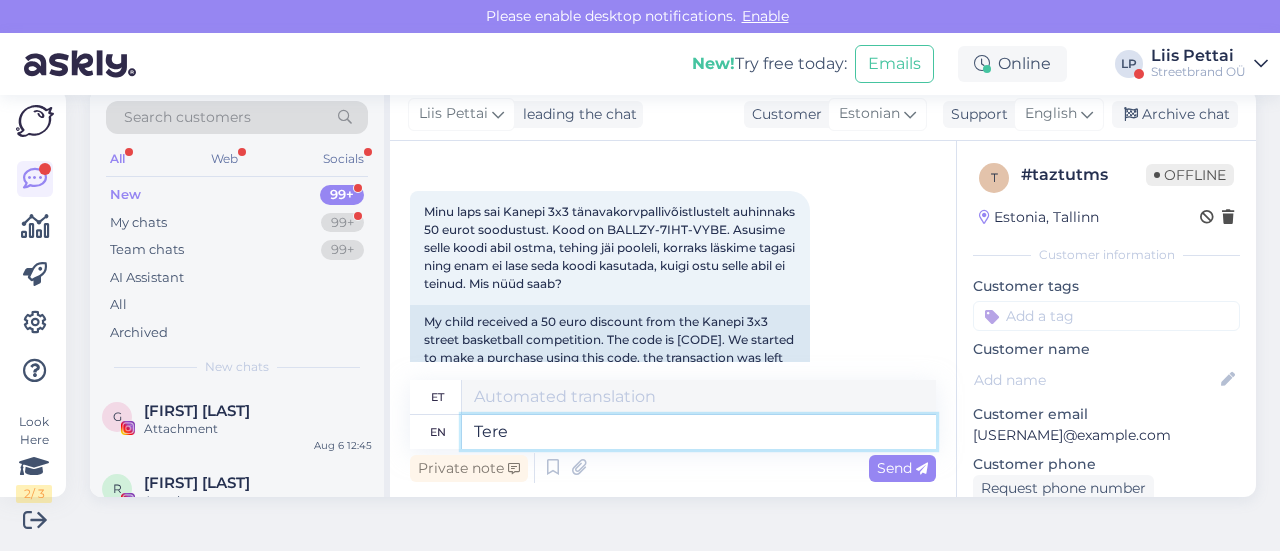 type on "Tere" 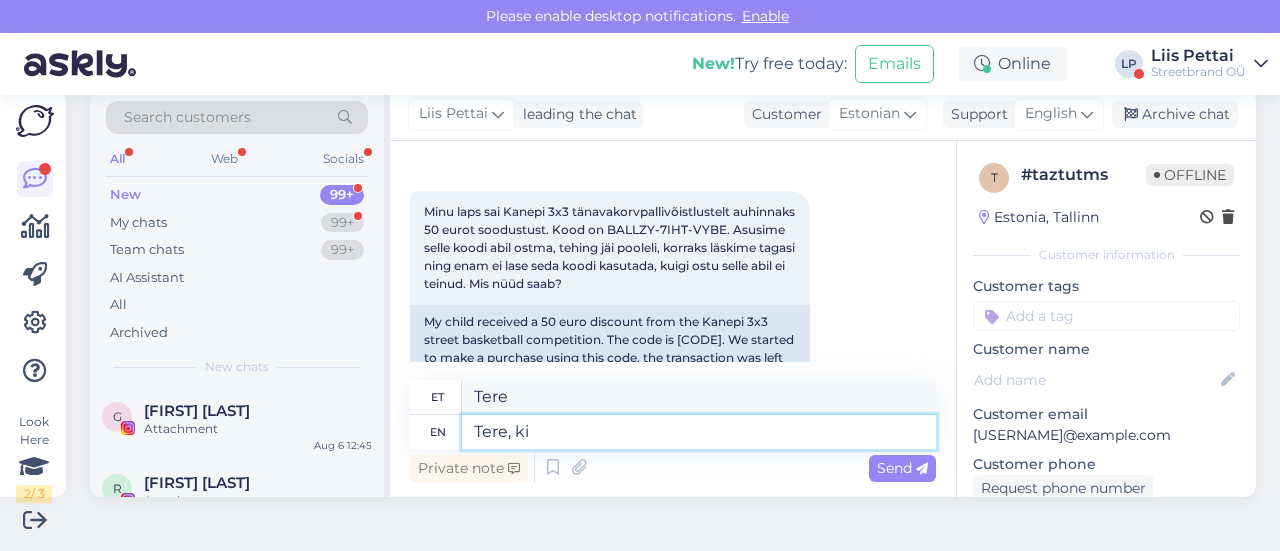 type on "Tere, kin" 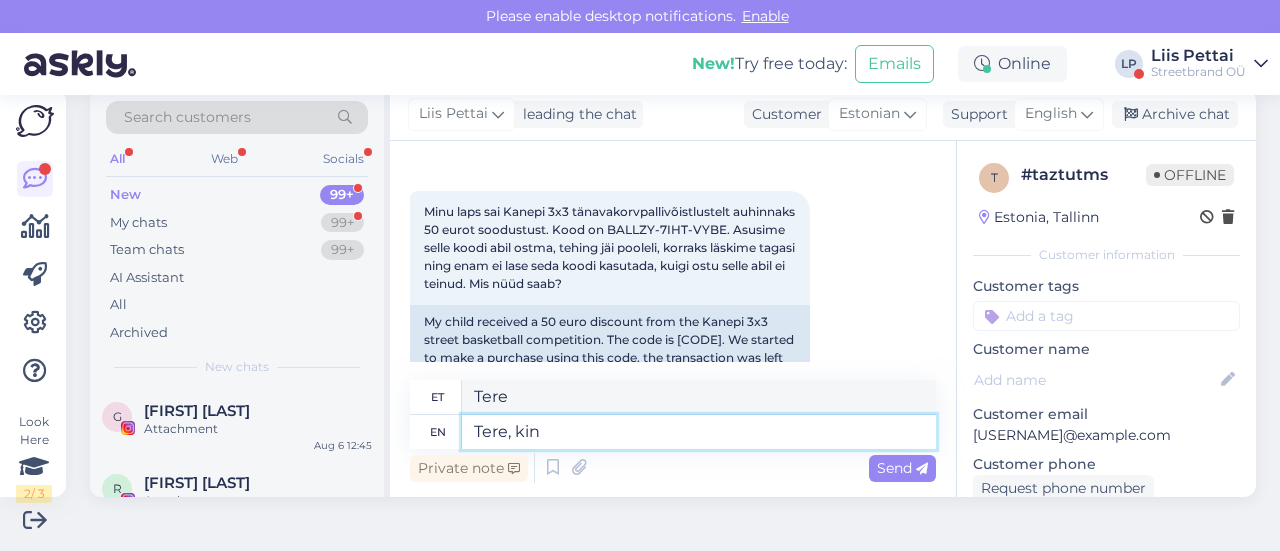 type on "Tere," 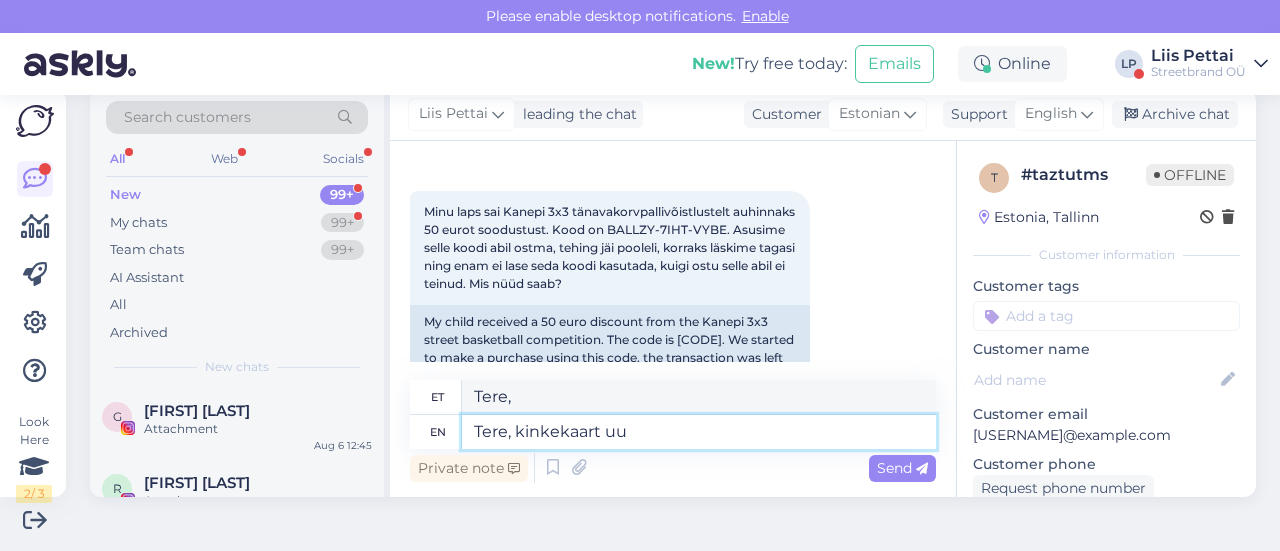 type on "Tere, kinkekaart uue" 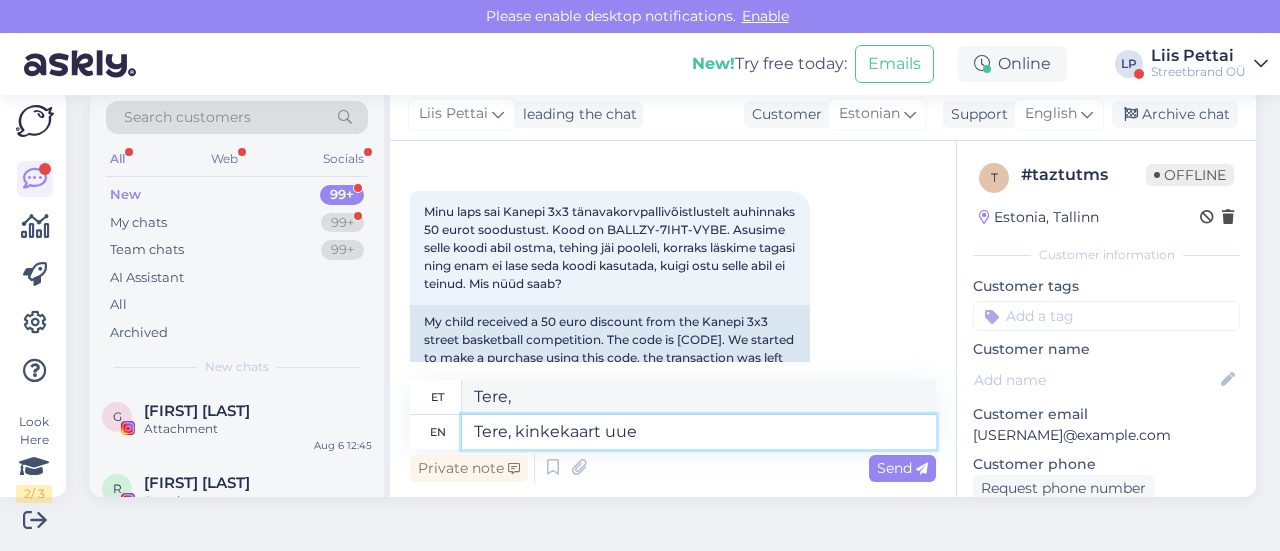 type on "Tere, kinkekaart" 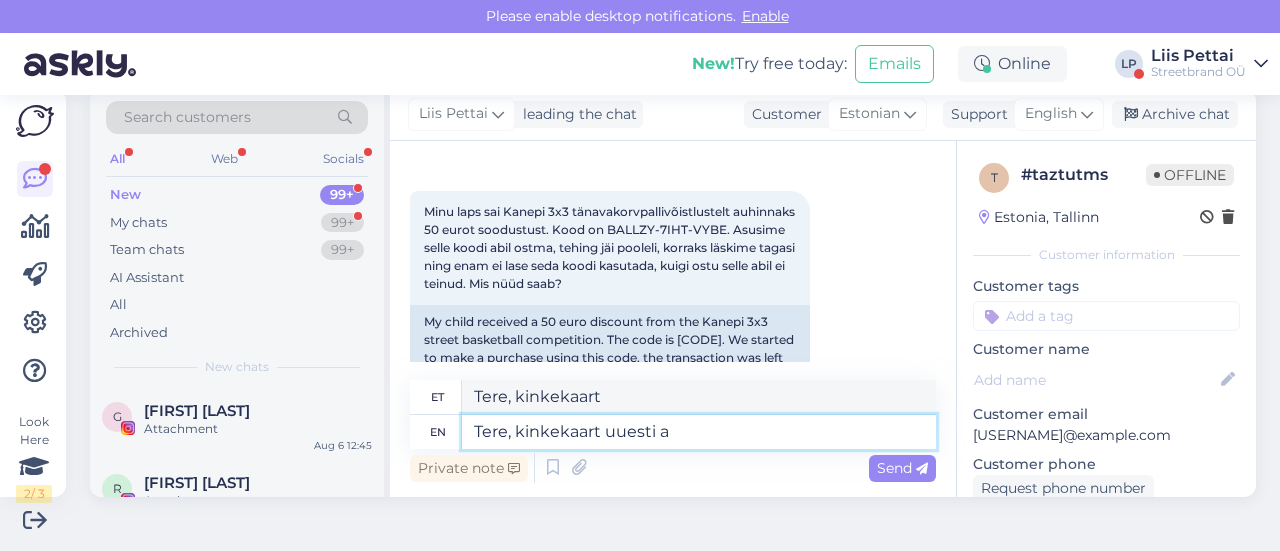 type on "Tere, kinkekaart uuesti ak" 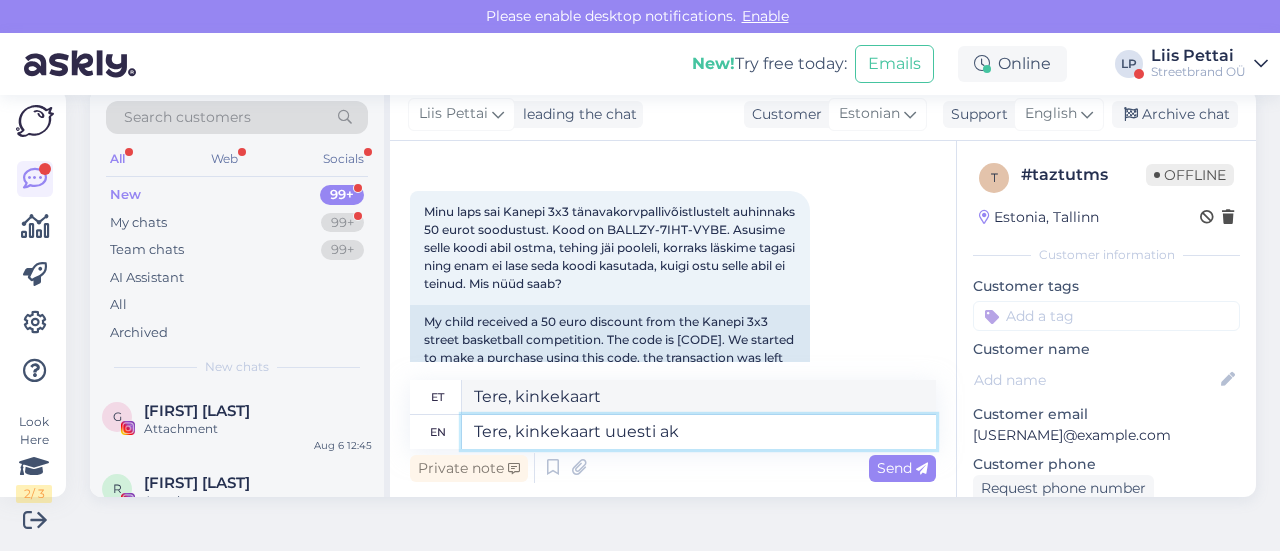 type on "Tere, kinkekaart uuesti" 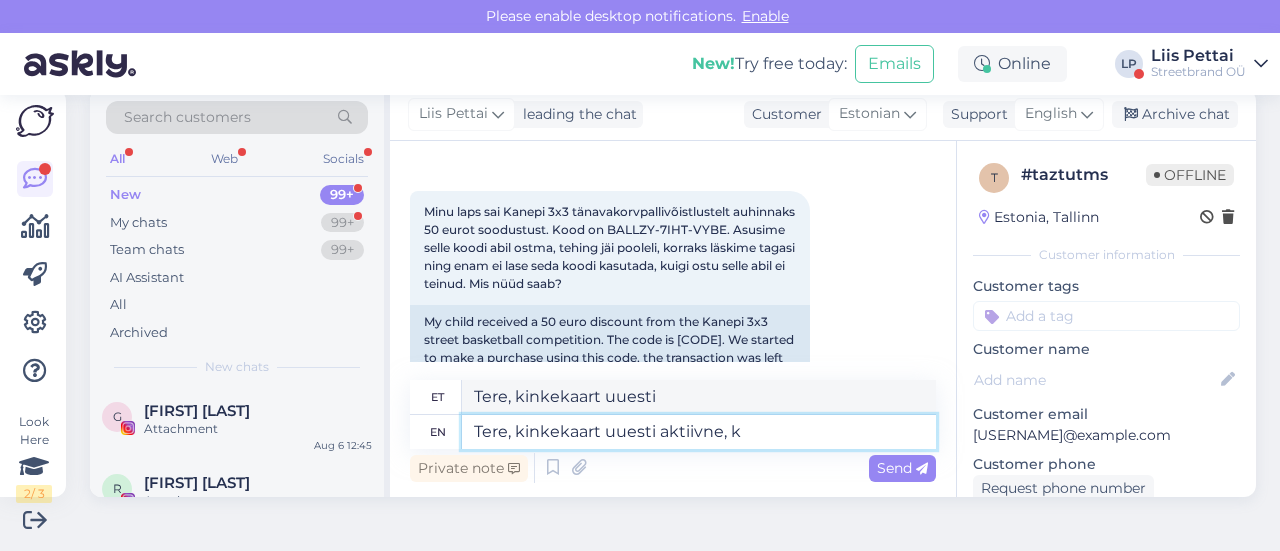 type on "Tere, kinkekaart uuesti aktiivne, ku" 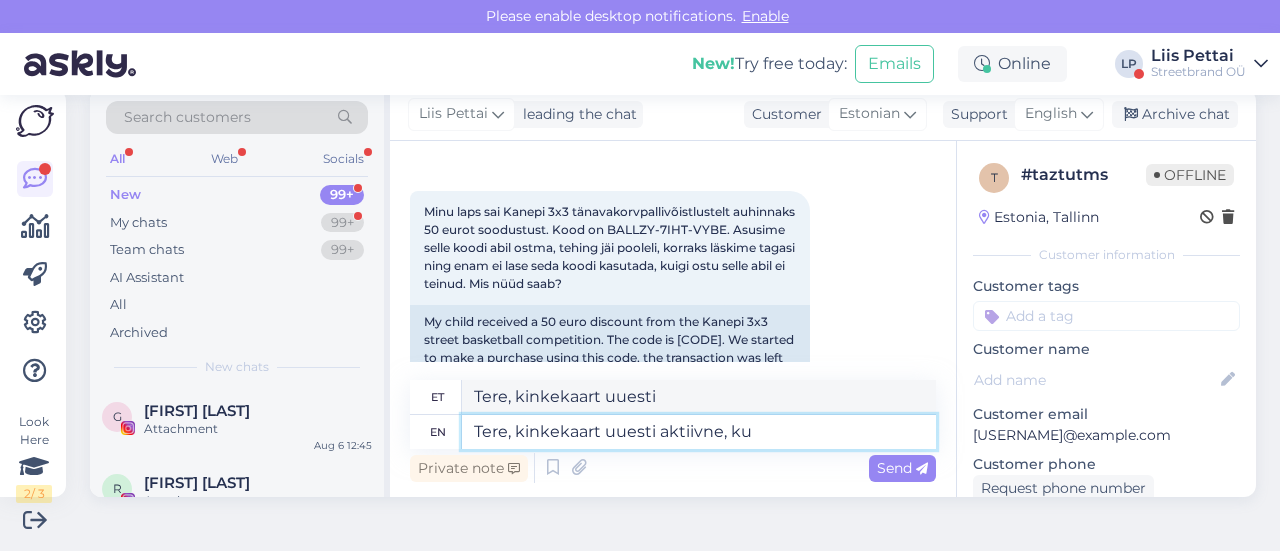 type on "Tere, kinkekaart uuesti aktiivne," 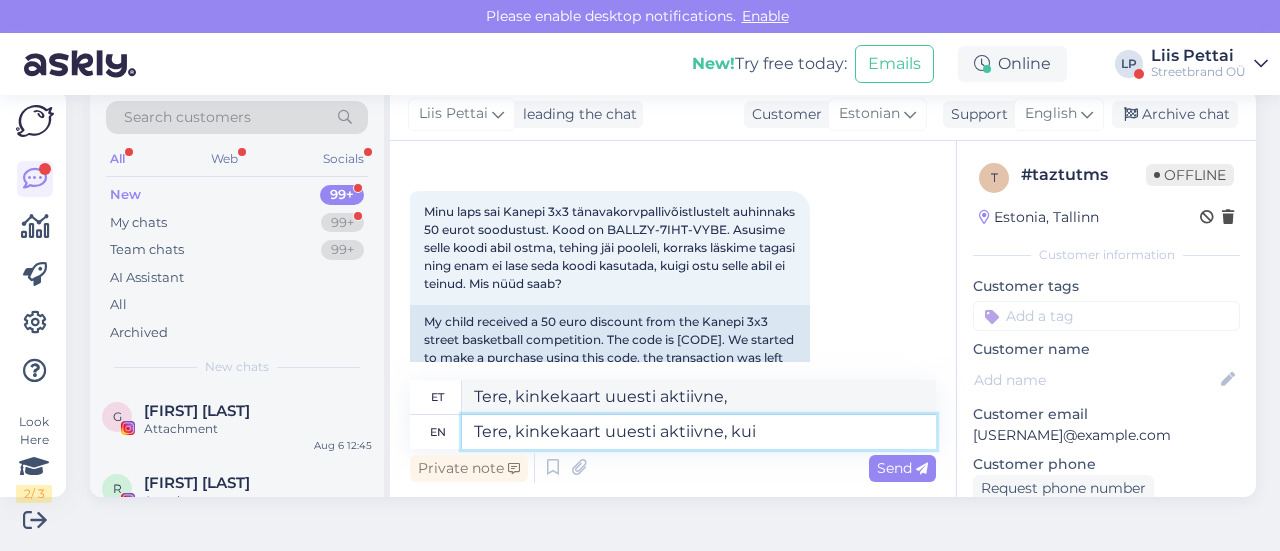 type on "Tere, kinkekaart uuesti aktiivne, kui" 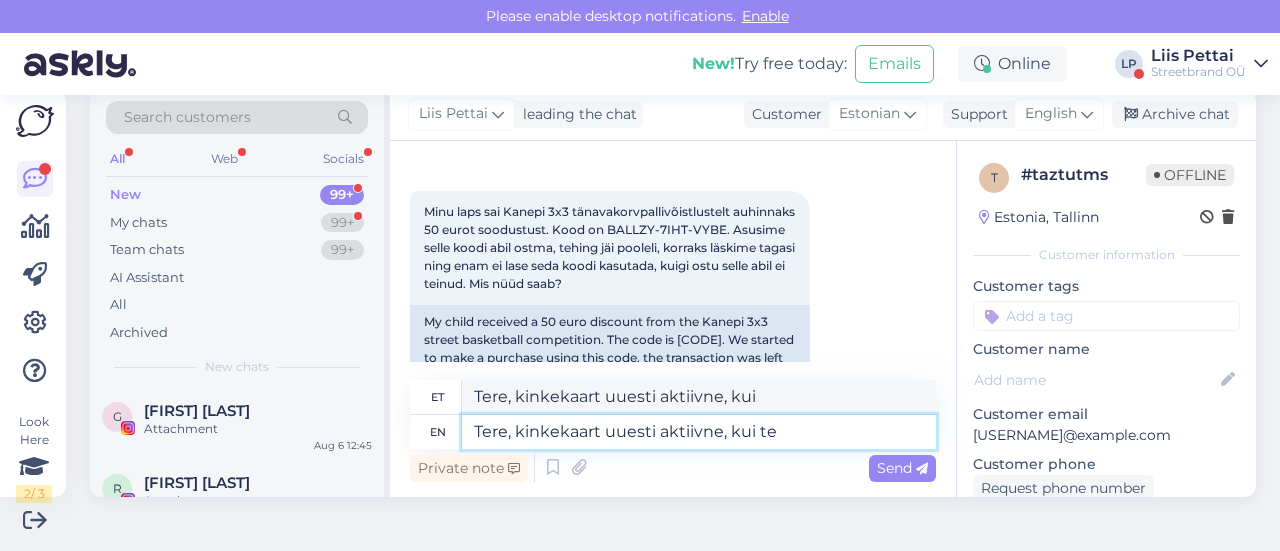 type on "Tere, kinkekaart uuesti aktiivne, kui te o" 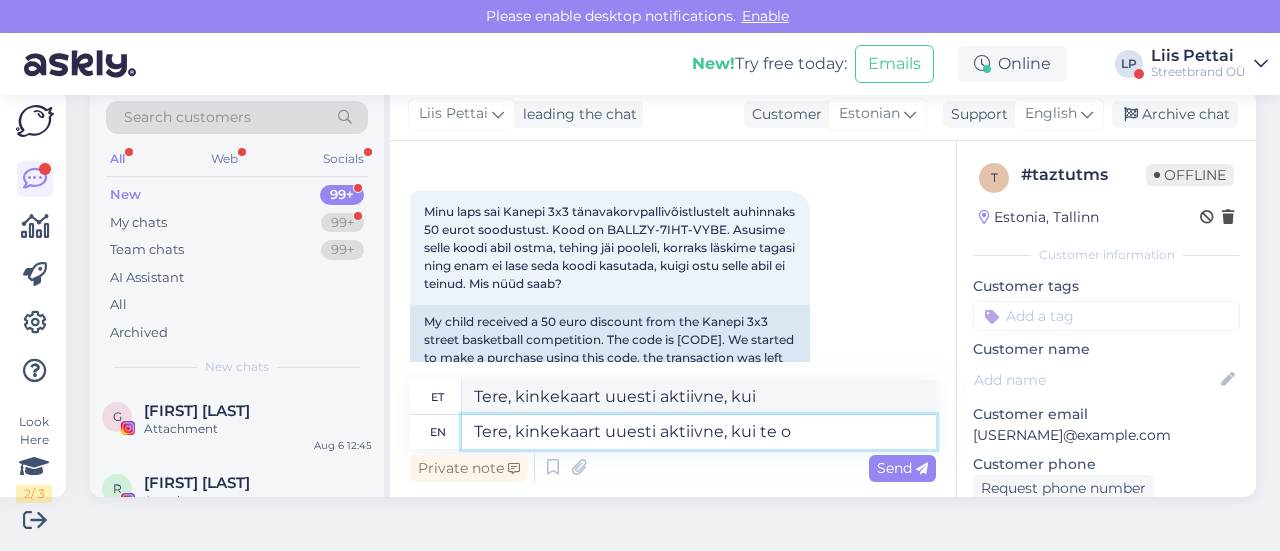 type on "Tere, kinkekaart uuesti aktiivne, kui te" 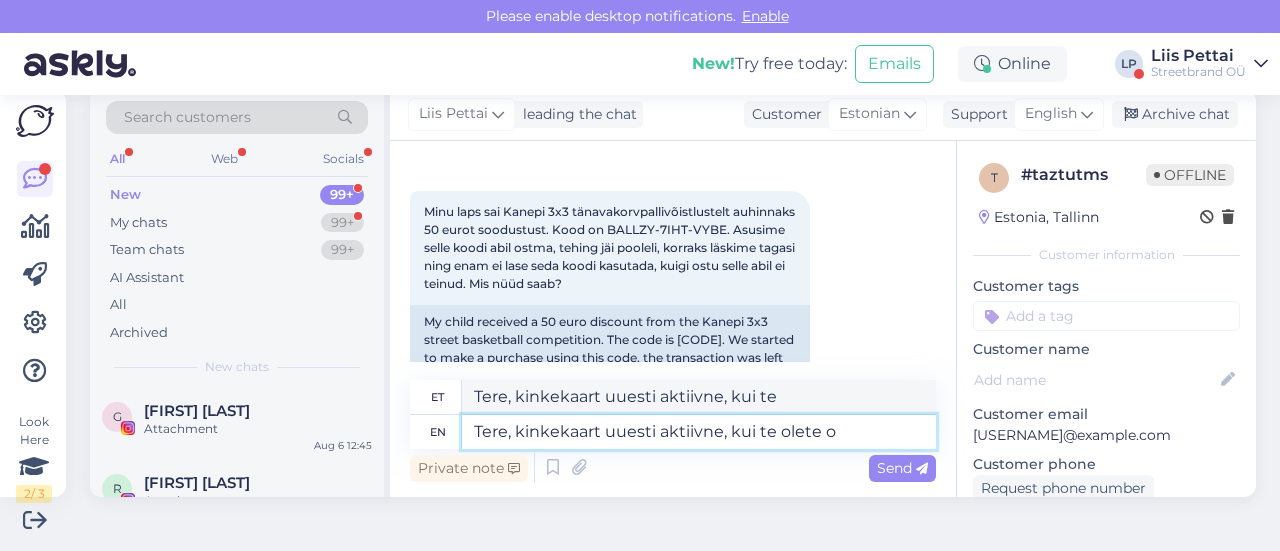 type on "Tere, kinkekaart uuesti aktiivne, kui te olete os" 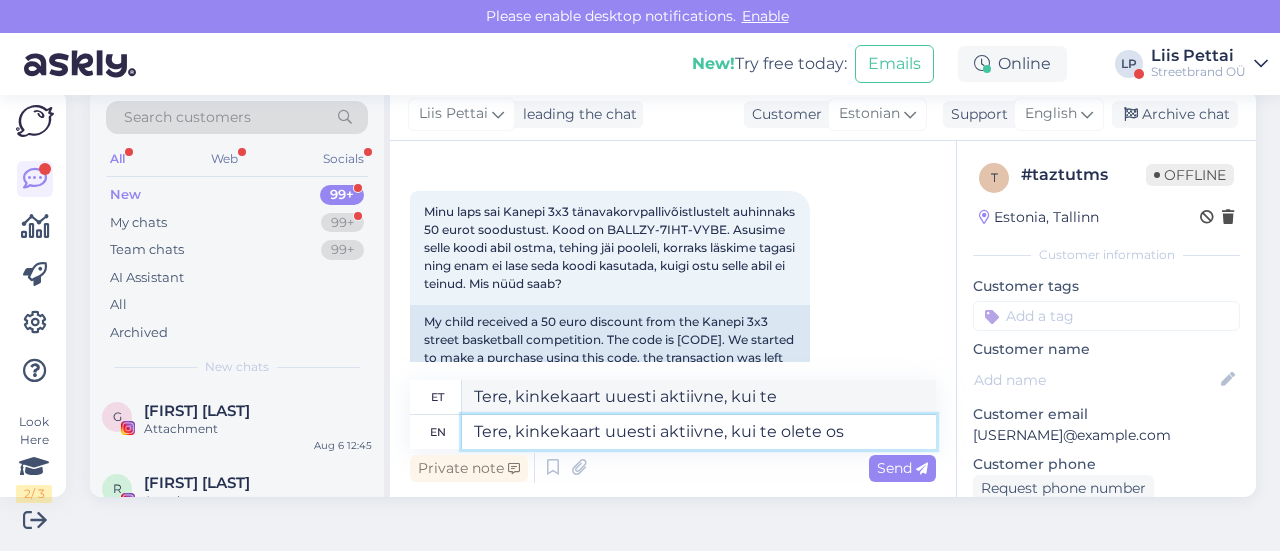 type on "Tere, kinkekaart uuesti aktiivne, kui te olete" 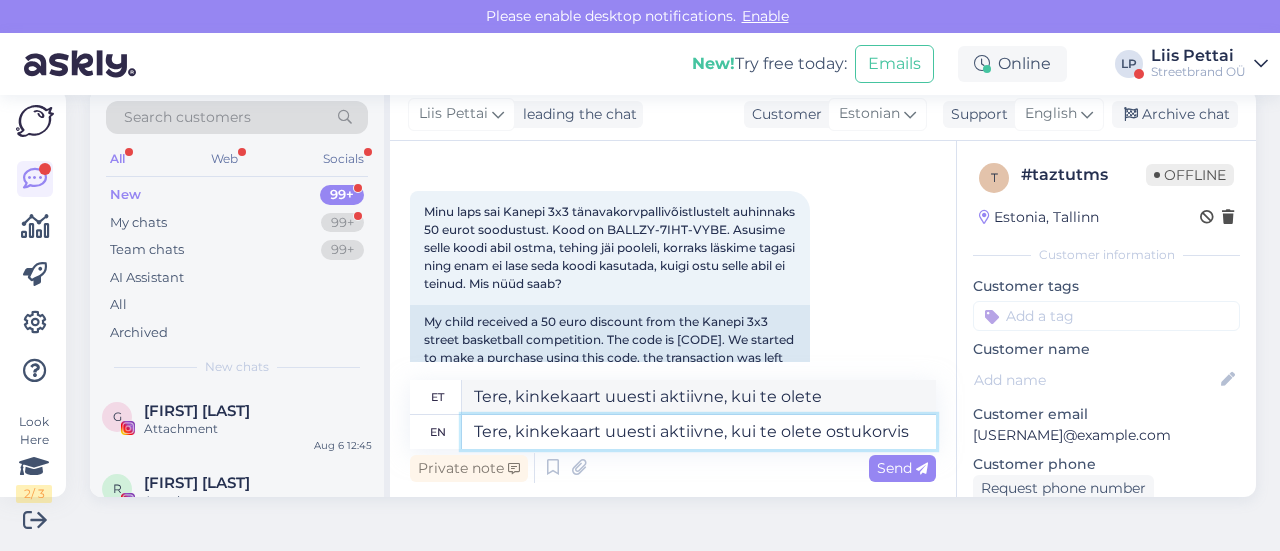 type on "Tere, kinkekaart uuesti aktiivne, kui te olete ostukorvis k" 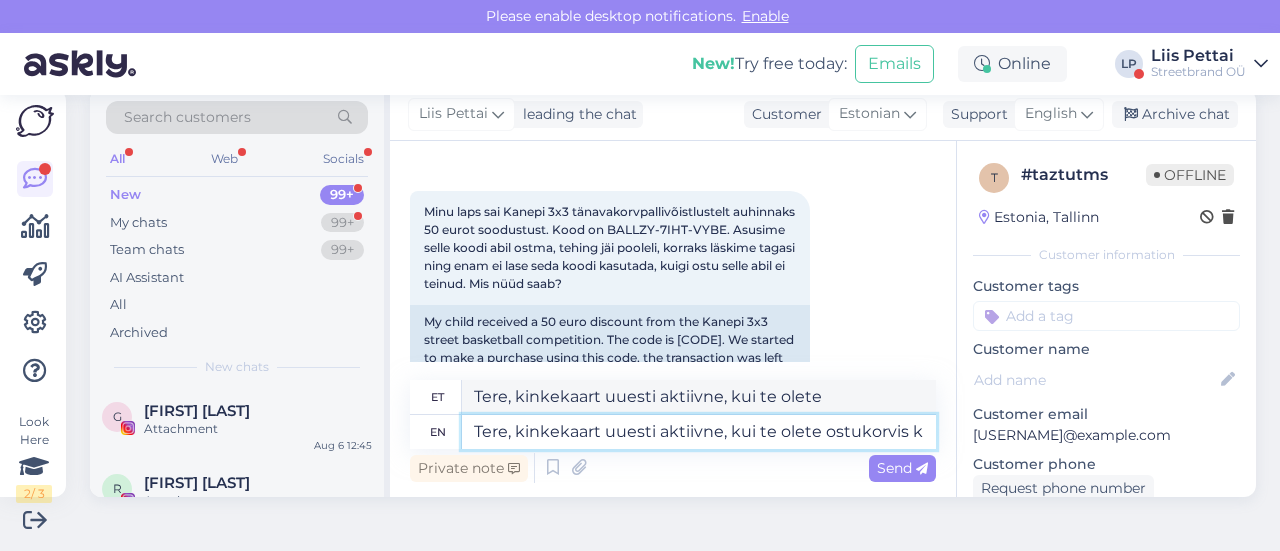 type on "Tere, kinkekaart uuesti aktiivne, kui te olete ostukorvis" 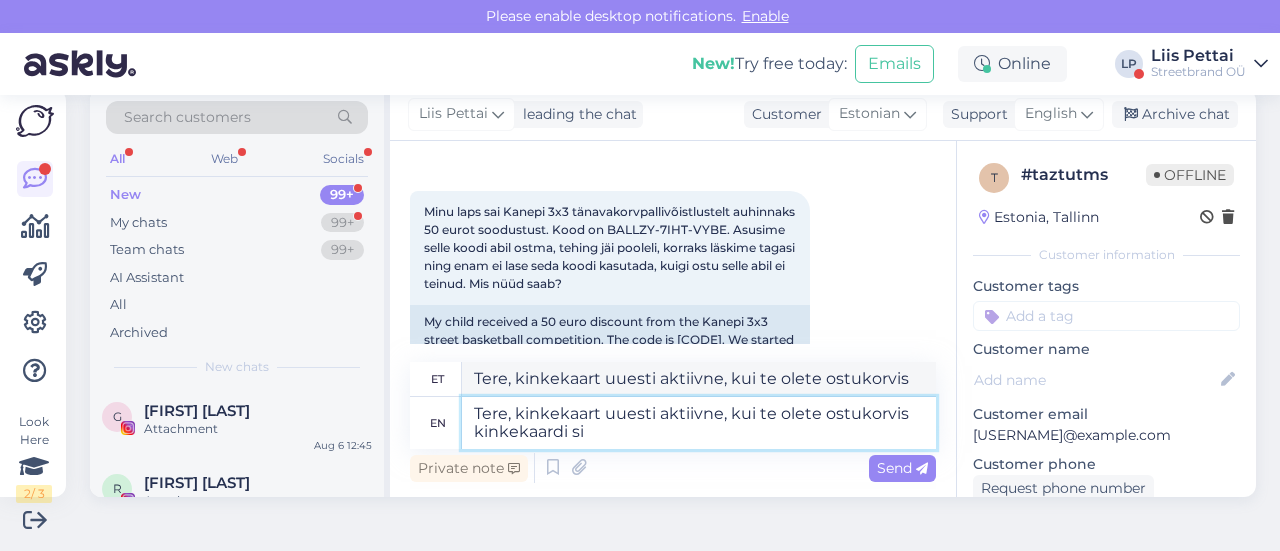 type on "Tere, kinkekaart uuesti aktiivne, kui te olete ostukorvis kinkekaardi sin" 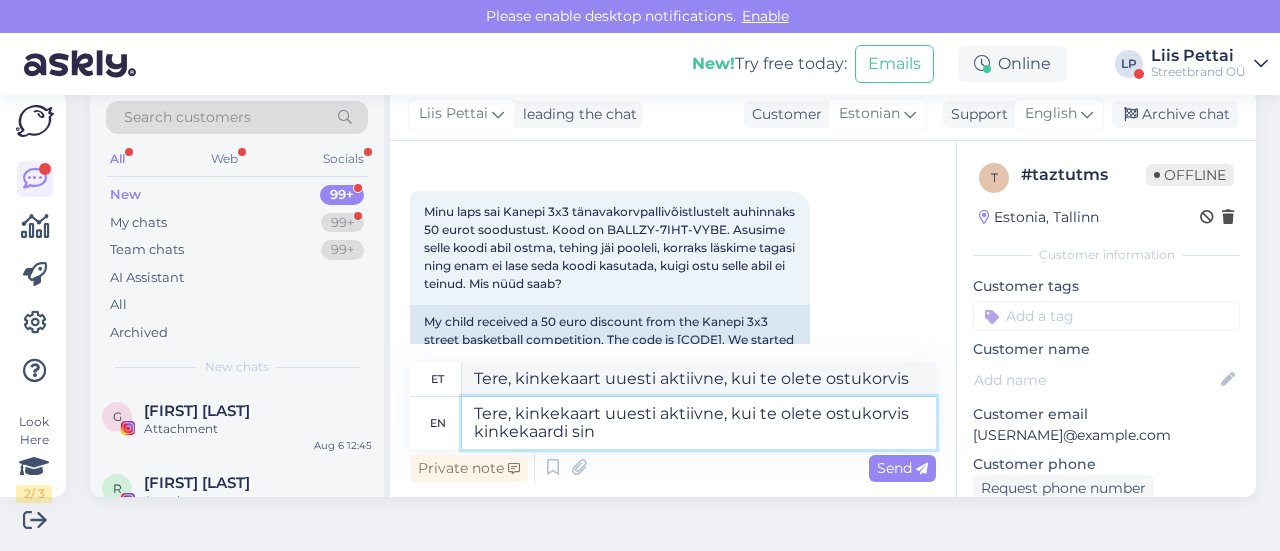 type on "Tere, kinkekaart uuesti aktiivne, kui te olete ostukorvis kinkekaardiga" 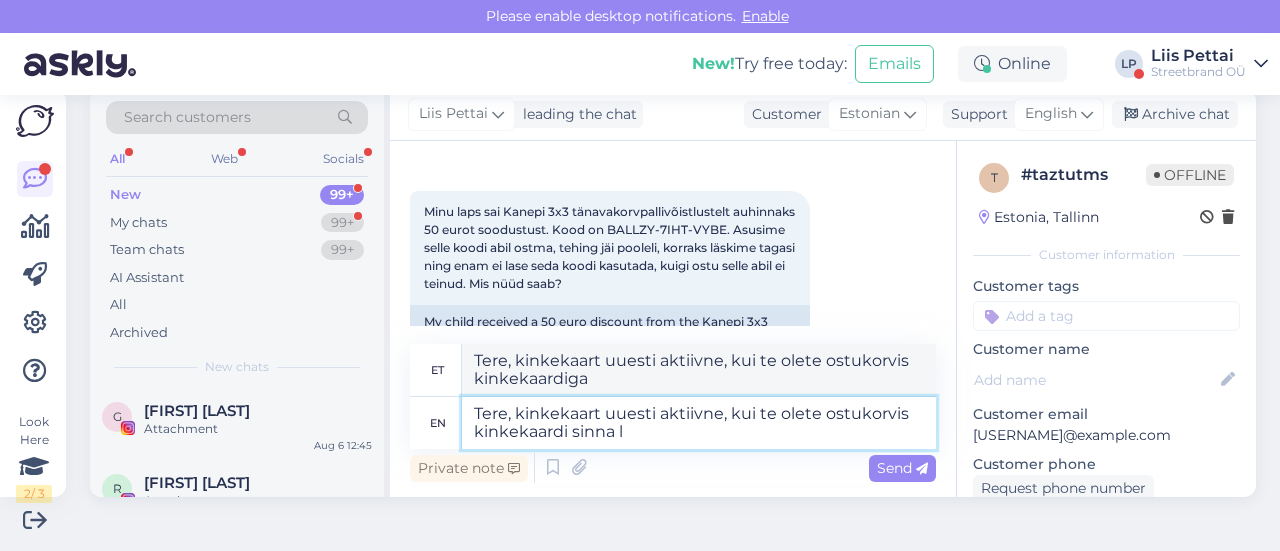 type on "Tere, kinkekaart uuesti aktiivne, kui te olete ostukorvis kinkekaardi sinna la" 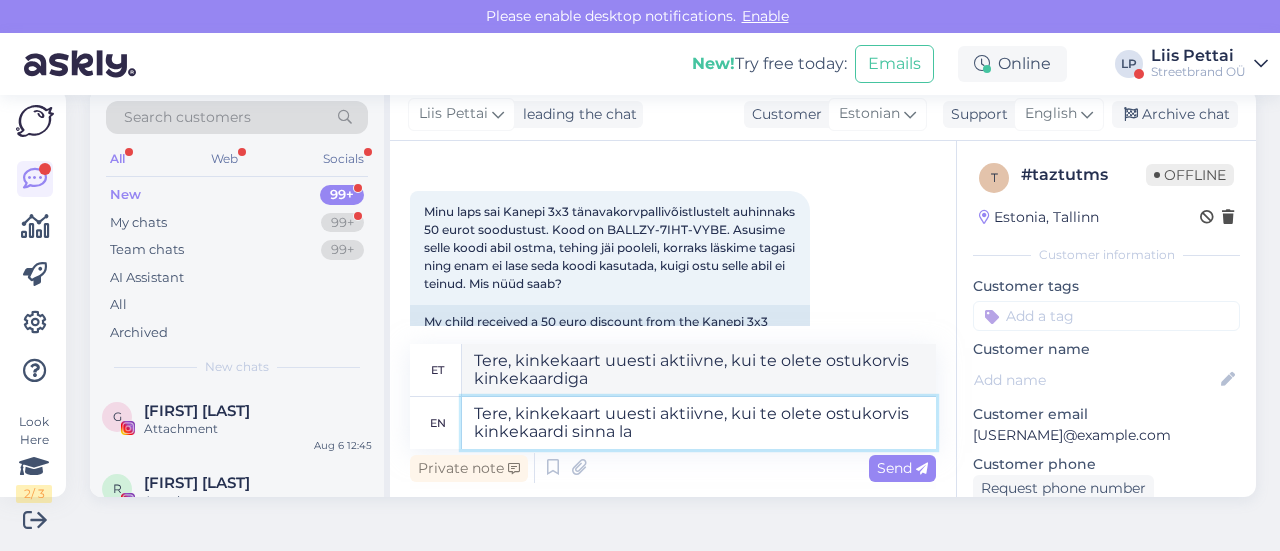 type on "Tere, kinkekaart uuesti aktiivne, kui te olete ostukorvis kinkekaardi sinna" 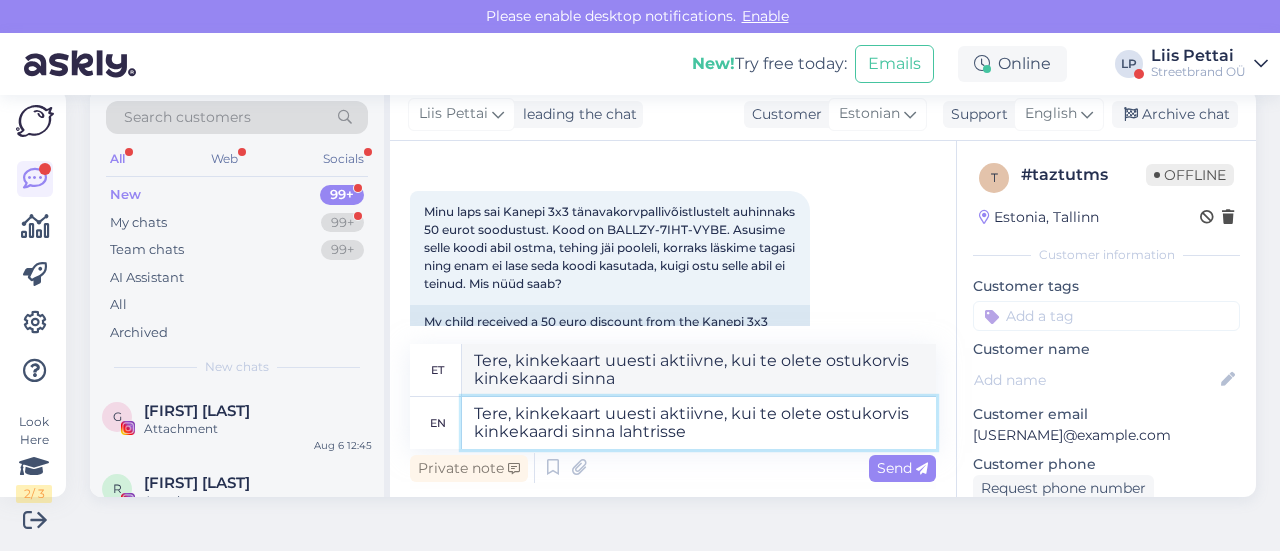 type on "Tere, kinkekaart uuesti aktiivne, kui te olete ostukorvis kinkekaardi sinna lahtrisse l" 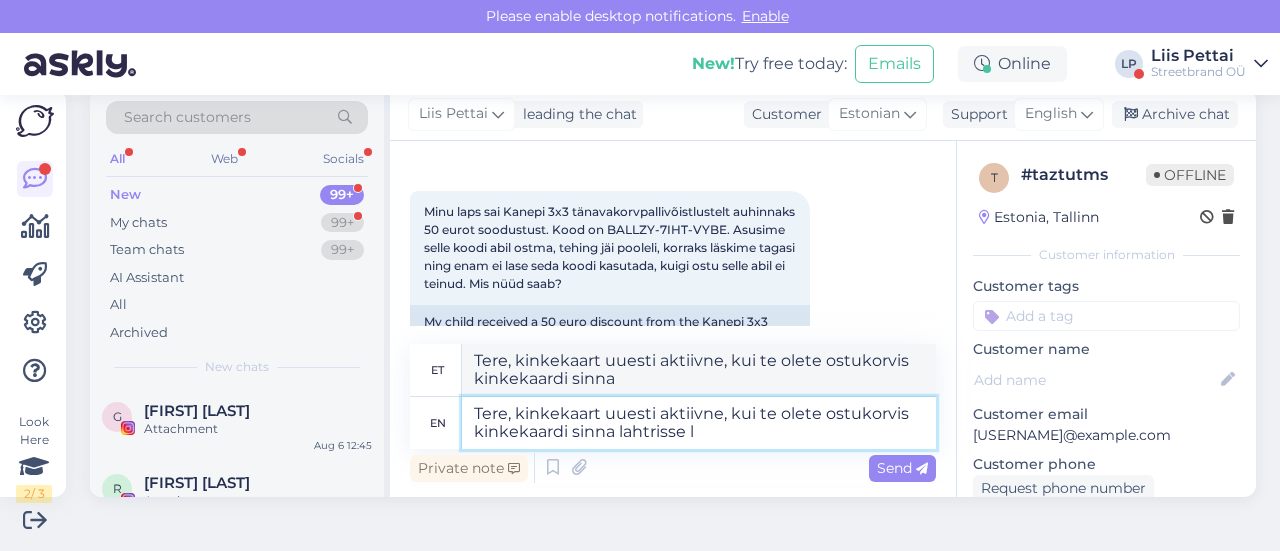 type on "Tere, kinkekaart uuesti aktiivne, kui te olete ostukorvis kinkekaardi sinna lahtrisse" 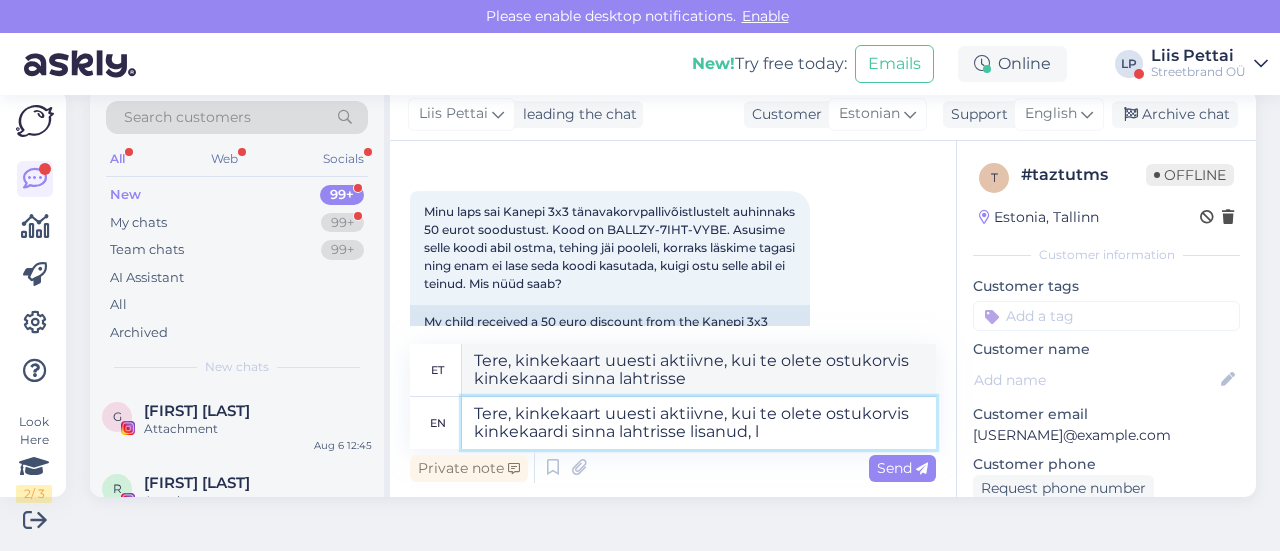 type on "Tere, kinkekaart uuesti aktiivne, kui te olete ostukorvis kinkekaardi sinna lahtrisse lisanud, lä" 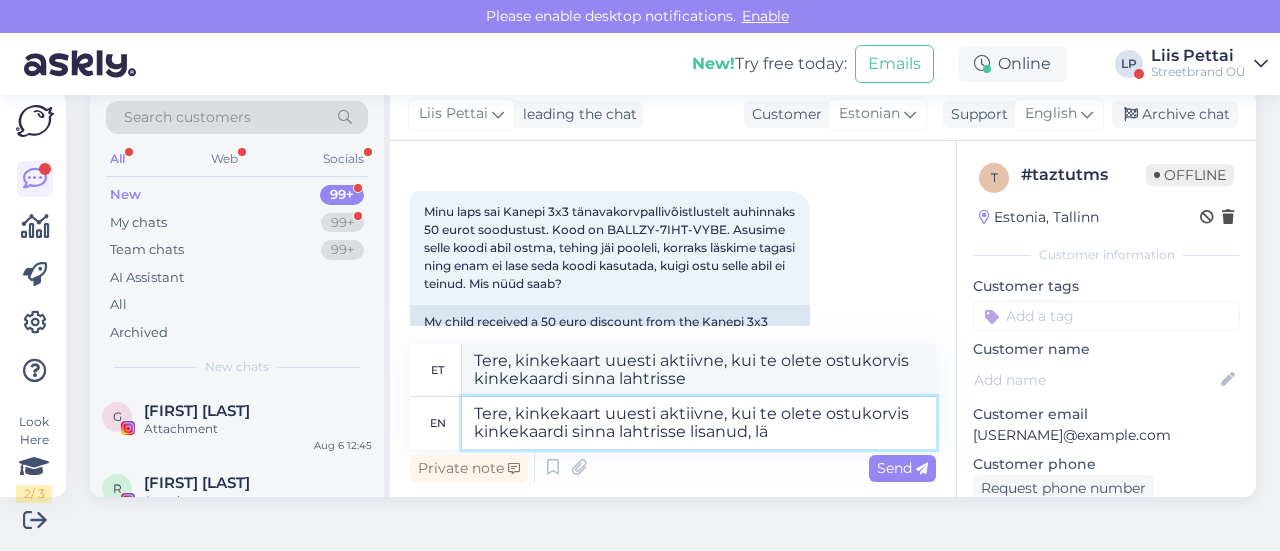 type on "Tere, kinkekaart uuesti aktiivne, kui te olete ostukorvis kinkekaardi sinna lahtrisse lisanud," 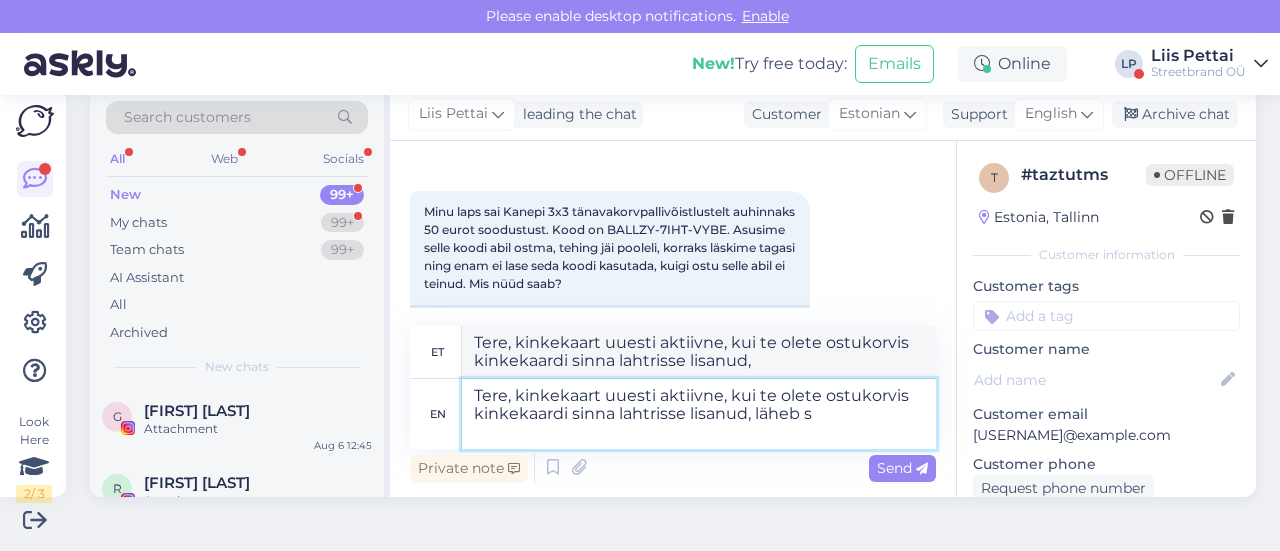 type on "Tere, kinkekaart uuesti aktiivne, kui te olete ostukorvis kinkekaardi sinna lahtrisse lisanud, läheb se" 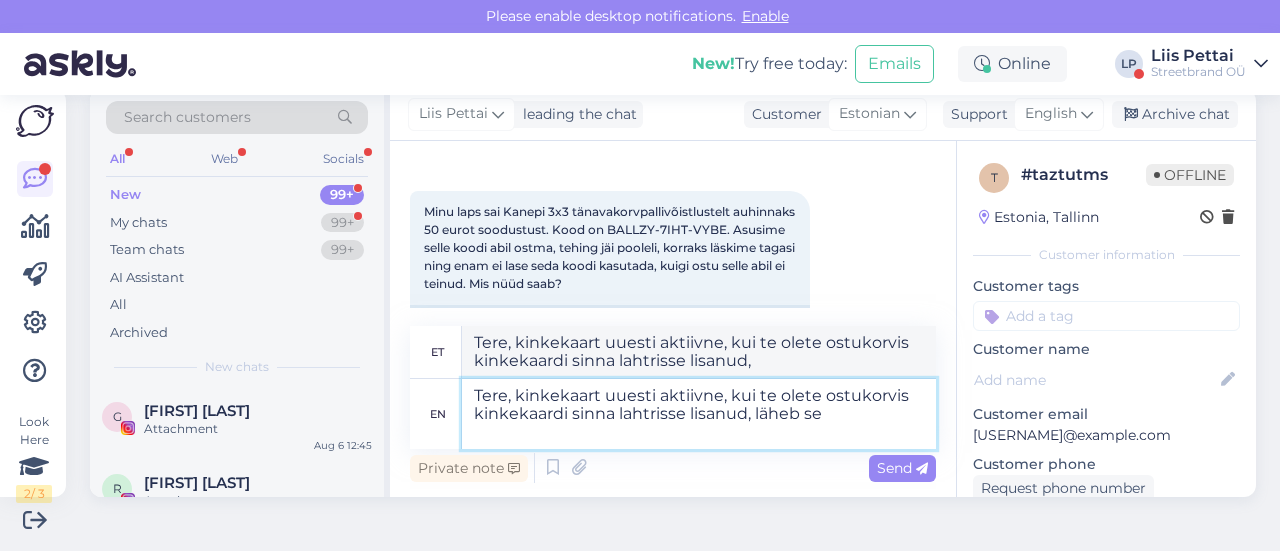 type on "Tere, kinkekaart uuesti aktiivne, kui te olete ostukorvis kinkekaardi sinna lahtrisse lisanud, läheb" 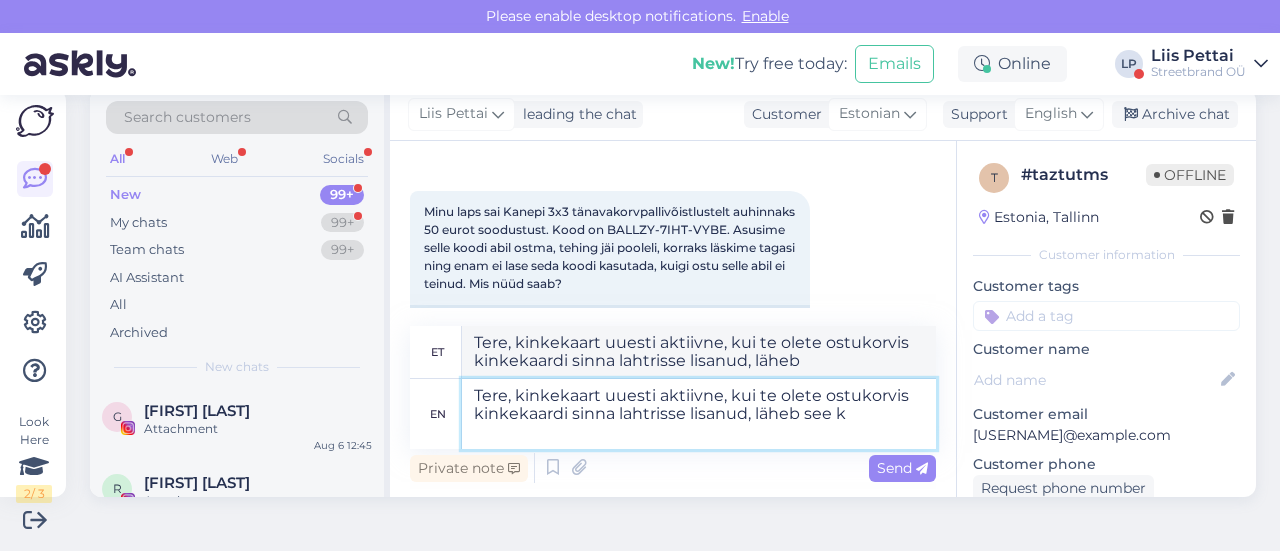 type on "Tere, kinkekaart uuesti aktiivne, kui te olete ostukorvis kinkekaardi sinna lahtrisse lisanud, läheb see ko" 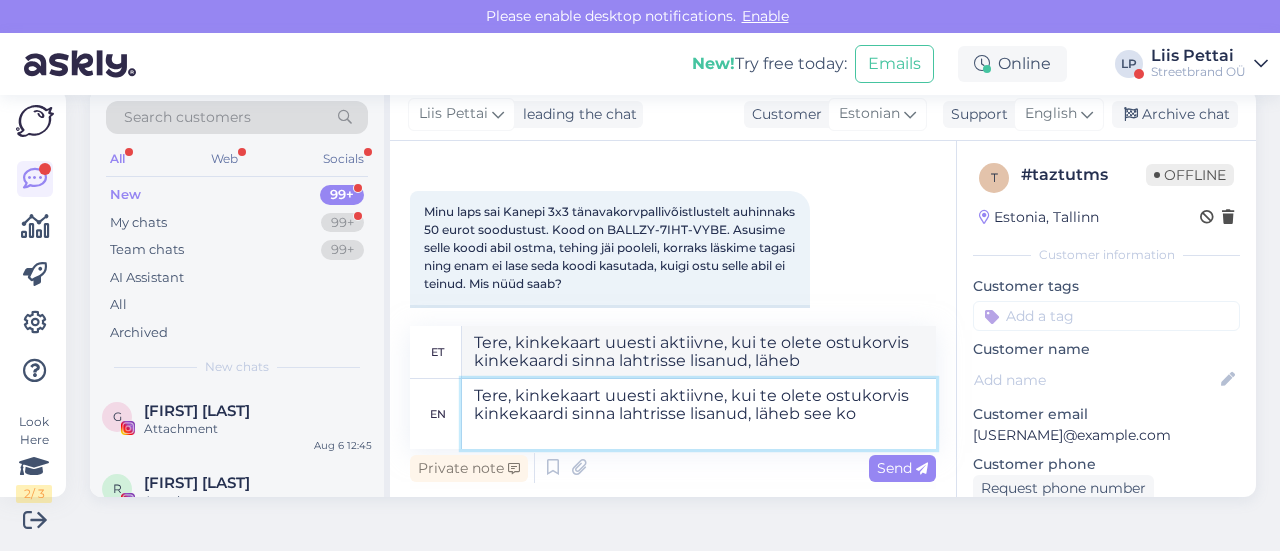 type on "Tere, kinkekaart uuesti aktiivne, kui te olete ostukorvis kinkekaardi sinna lahtrisse lisanud, läheb see" 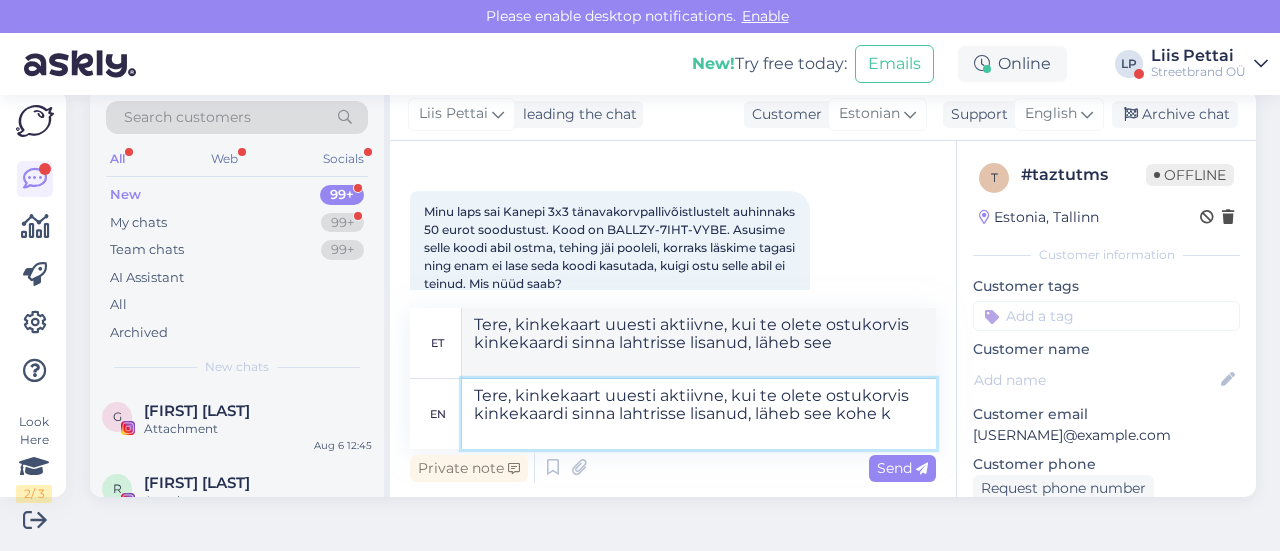 type on "Tere, kinkekaart uuesti aktiivne, kui te olete ostukorvis kinkekaardi sinna lahtrisse lisanud, läheb see kohe ka" 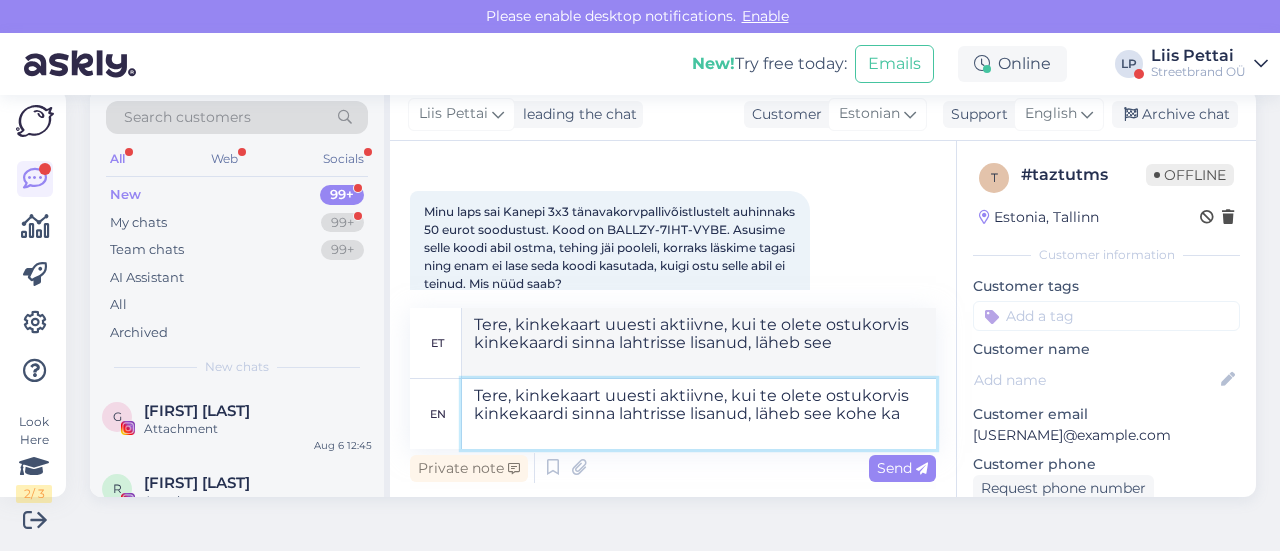 type on "Tere, kinkekaart uuesti aktiivne, kui te olete ostukorvis kinkekaardi sinna lahtrisse lisanud, läheb see kohe" 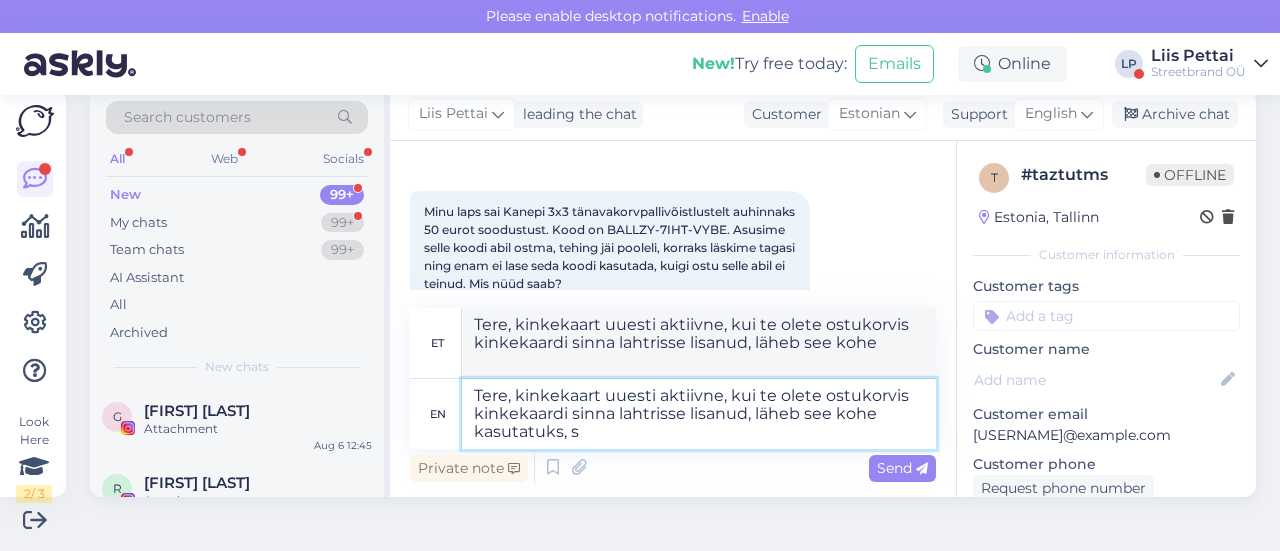type on "Tere, kinkekaart uuesti aktiivne, kui te olete ostukorvis kinkekaardi sinna lahtrisse lisanud, läheb see kohe kasutatuks, se" 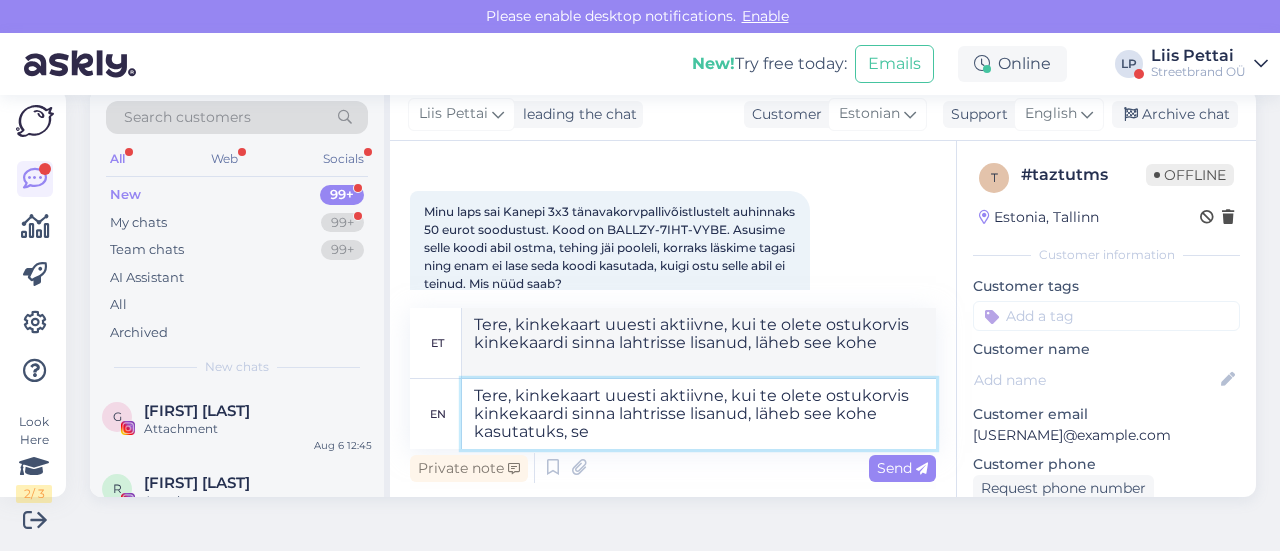 type on "Tere, kinkekaart uuesti aktiivne, kui te olete ostukorvis kinkekaardi sinna lahtrisse lisanud, läheb see kohe kasutatuks," 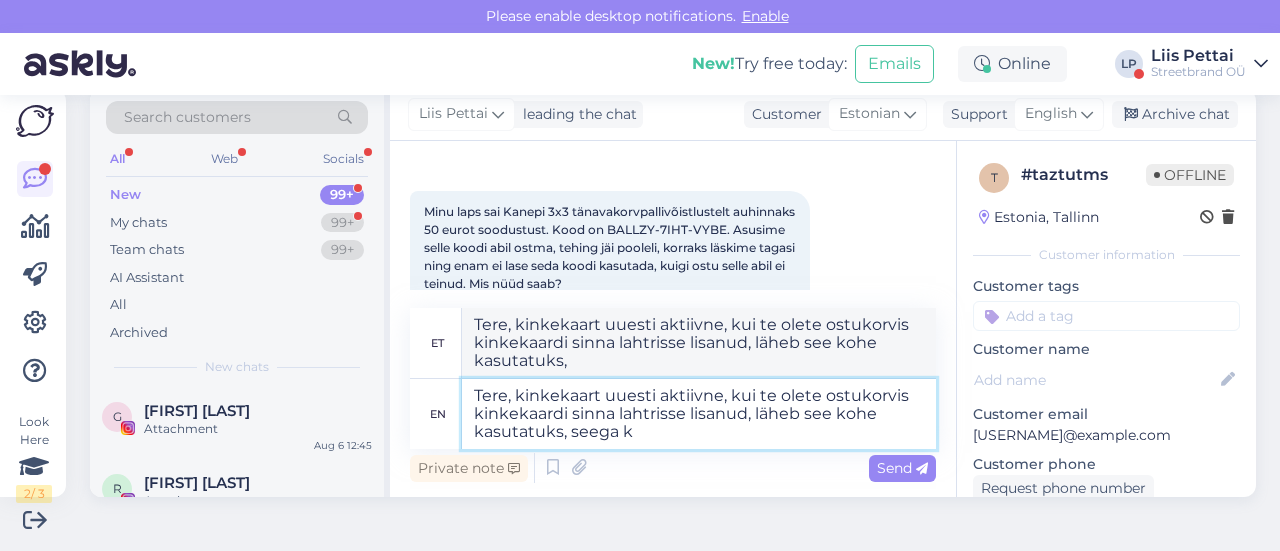 type on "Tere, kinkekaart uuesti aktiivne, kui te olete ostukorvis kinkekaardi sinna lahtrisse lisanud, läheb see kohe kasutatuks, seega ka" 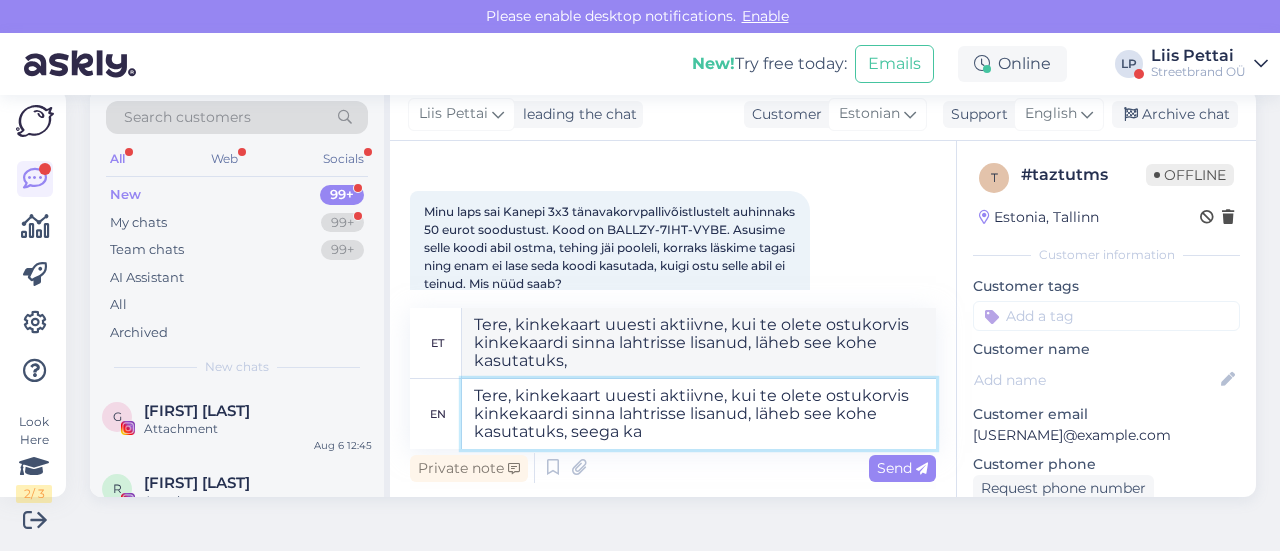 type on "Tere, kinkekaart uuesti aktiivne, kui te olete ostukorvis kinkekaardi sinna lahtrisse lisanud, läheb see kohe kasutatuks, seega" 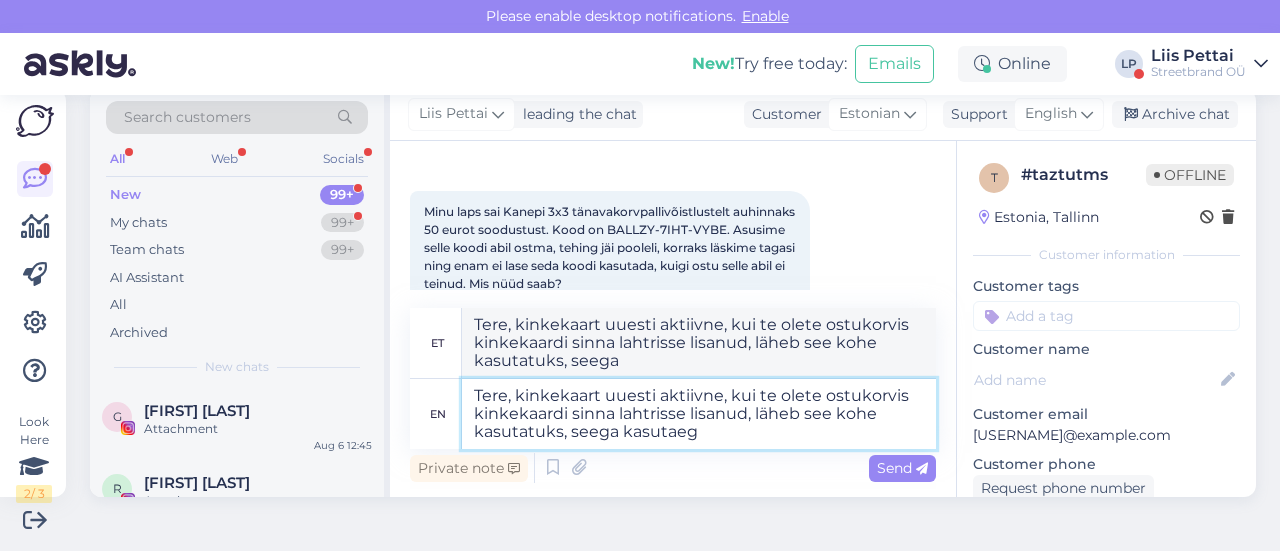 type on "Tere, kinkekaart uuesti aktiivne, kui te olete ostukorvis kinkekaardi sinna lahtrisse lisanud, läheb see kohe kasutatuks, seega kasutaeg s" 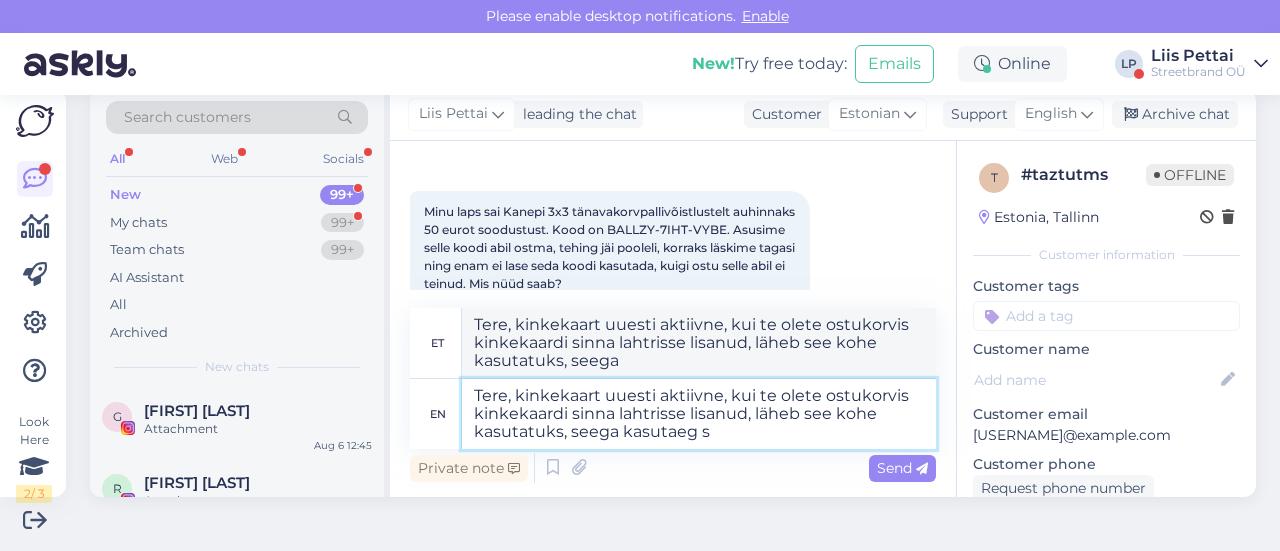 type on "Tere, kinkekaart uuesti aktiivne, kui te olete ostukorvis kinkekaardi sinna lahtrisse lisanud, läheb see kohe kasutatuks, seetõttu kasutati" 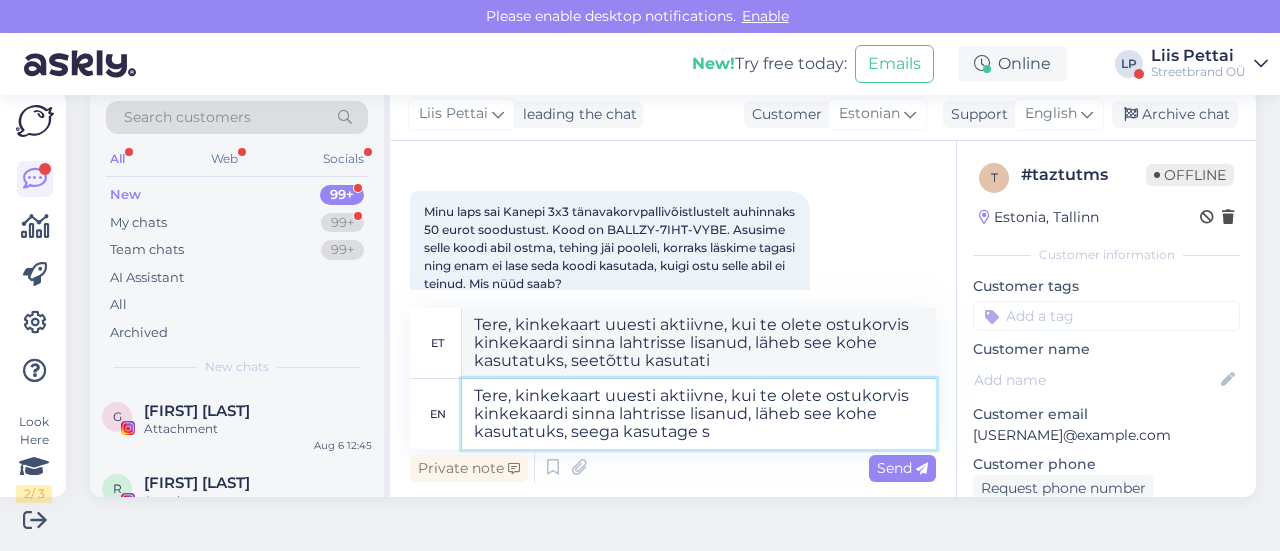 type on "Tere, kinkekaart uuesti aktiivne, kui te olete ostukorvis kinkekaardi sinna lahtrisse lisanud, läheb see kohe kasutatuks, seega kasutage se" 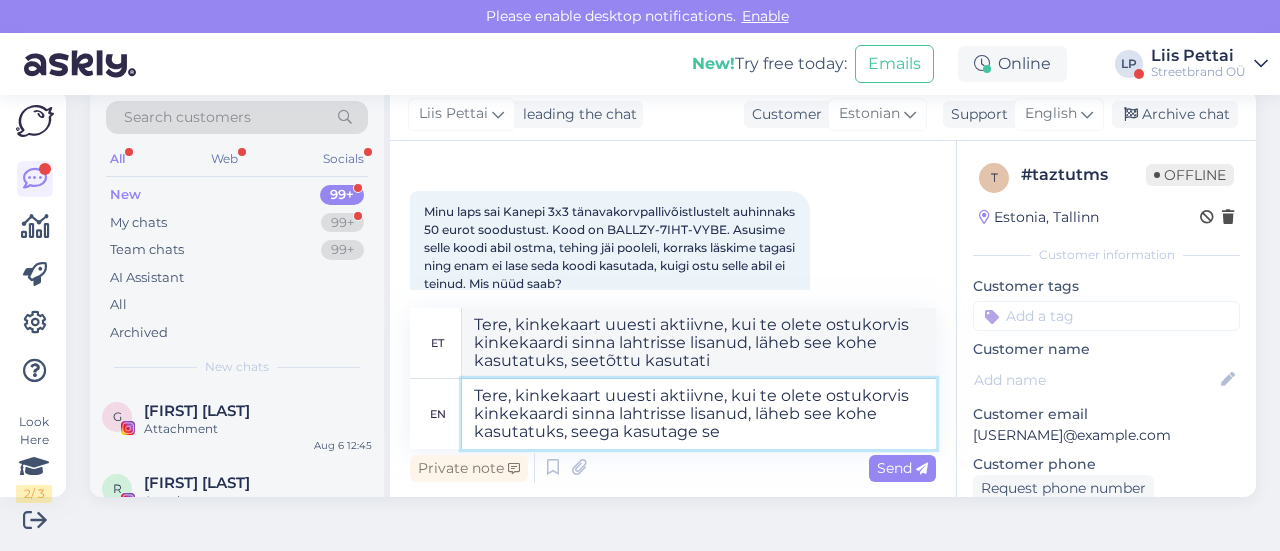 type on "Tere, kinkekaart uuesti aktiivne, kui te olete ostukorvis kinkekaardi sinna lahtrisse lisanud, läheb see kohe kasutatuks, et saaksite" 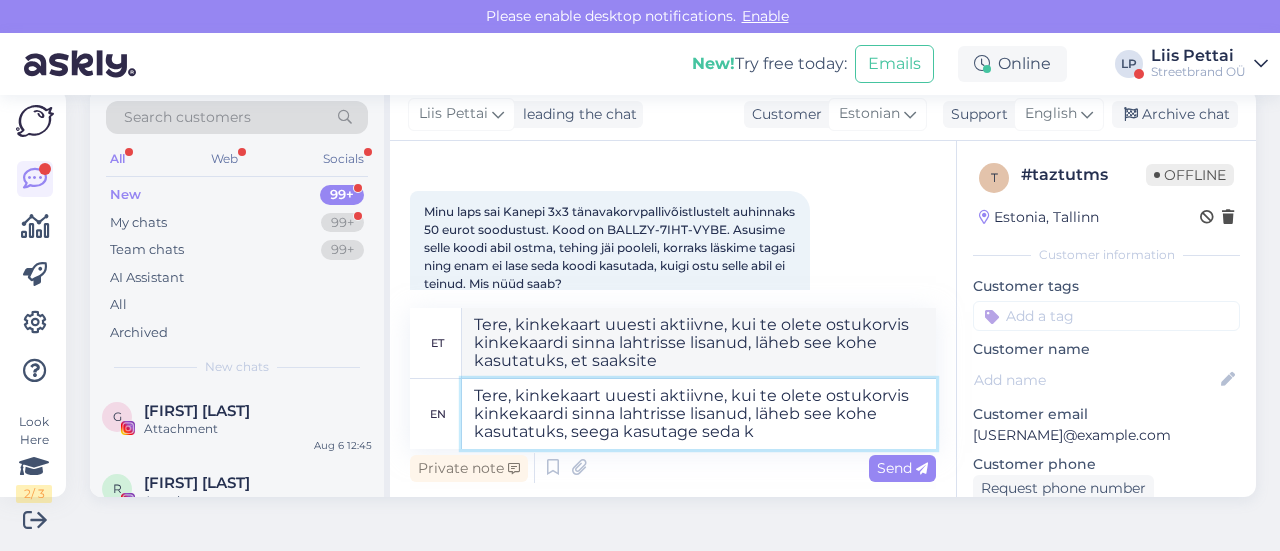 type on "Tere, kinkekaart uuesti aktiivne, kui te olete ostukorvis kinkekaardi sinna lahtrisse lisanud, läheb see kohe kasutatuks, seega kasutage seda ku" 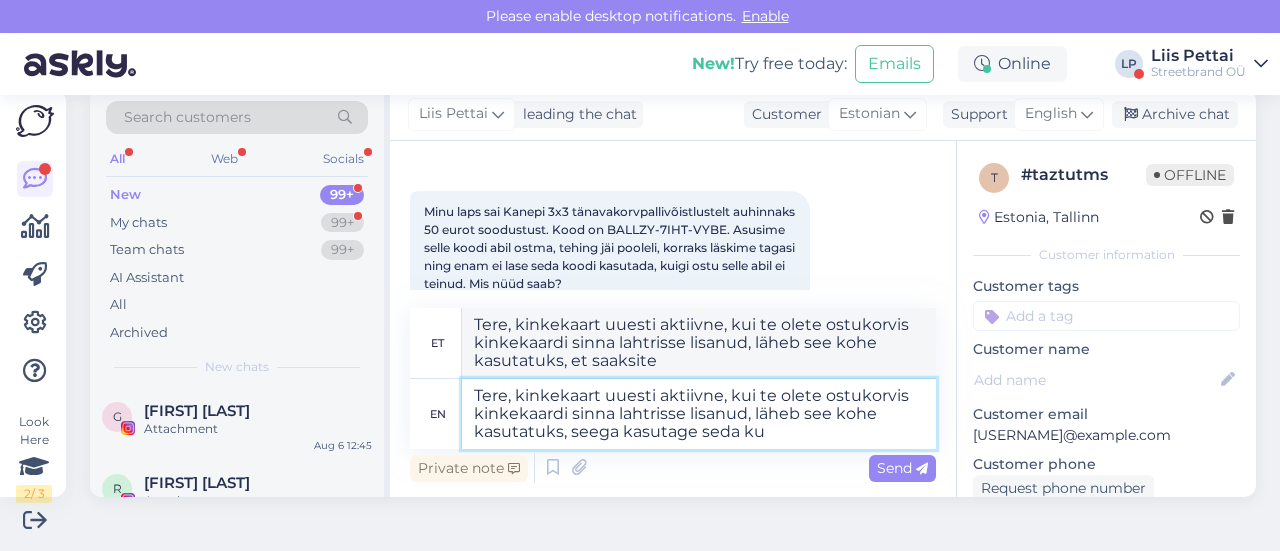 type on "Tere, kinkekaart uuesti aktiivne, kui te olete ostukorvis kinkekaardi sinna lahtrisse lisanud, läheb see kohe kasutatuks, et saaks seda teha" 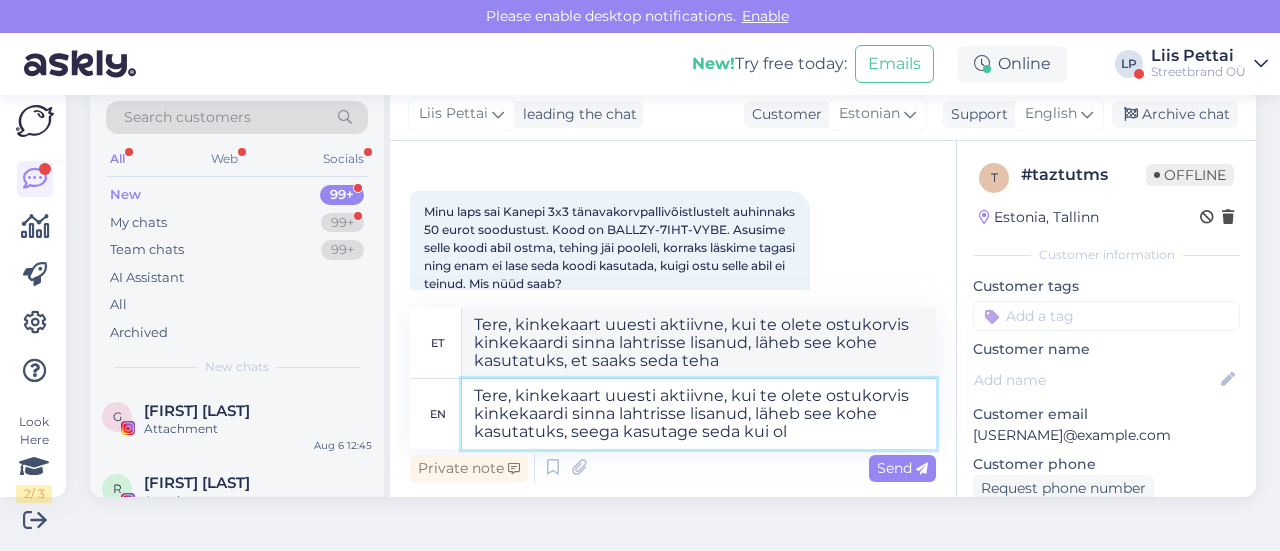 type on "Tere, kinkekaart uuesti aktiivne, kui te olete ostukorvis kinkekaardi sinna lahtrisse lisanud, läheb see kohe kasutatuks, seega kasutage seda kui ole" 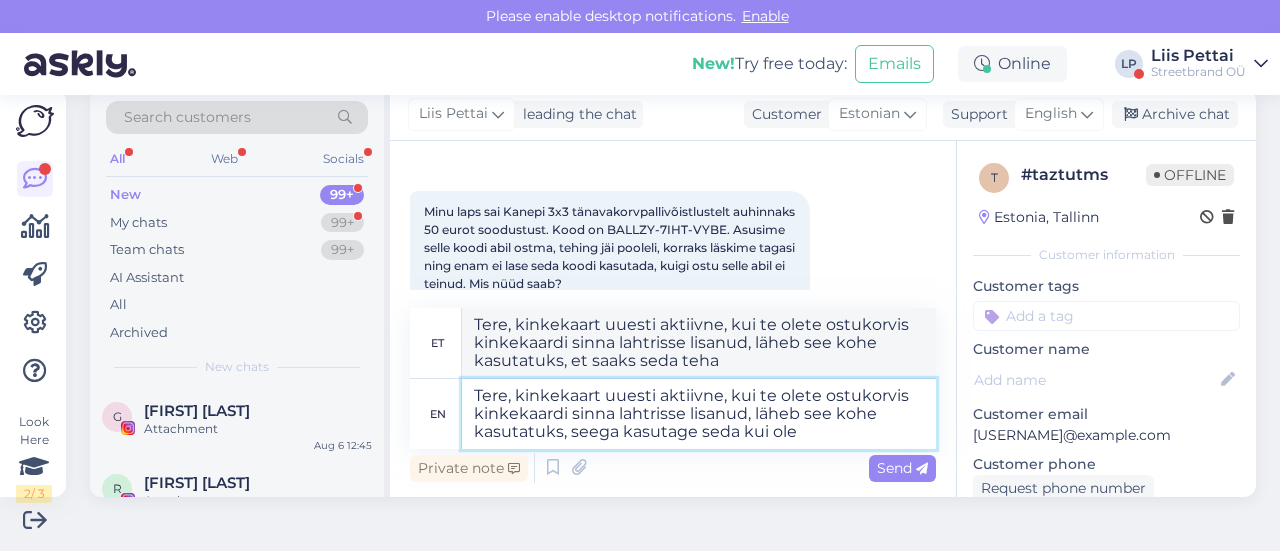 type on "Tere, kinkekaart uuesti aktiivne, kui te olete ostukorvis kinkekaardi sinna lahtrisse lisanud, läheb see kohe kasutaks, et saaks seda kui" 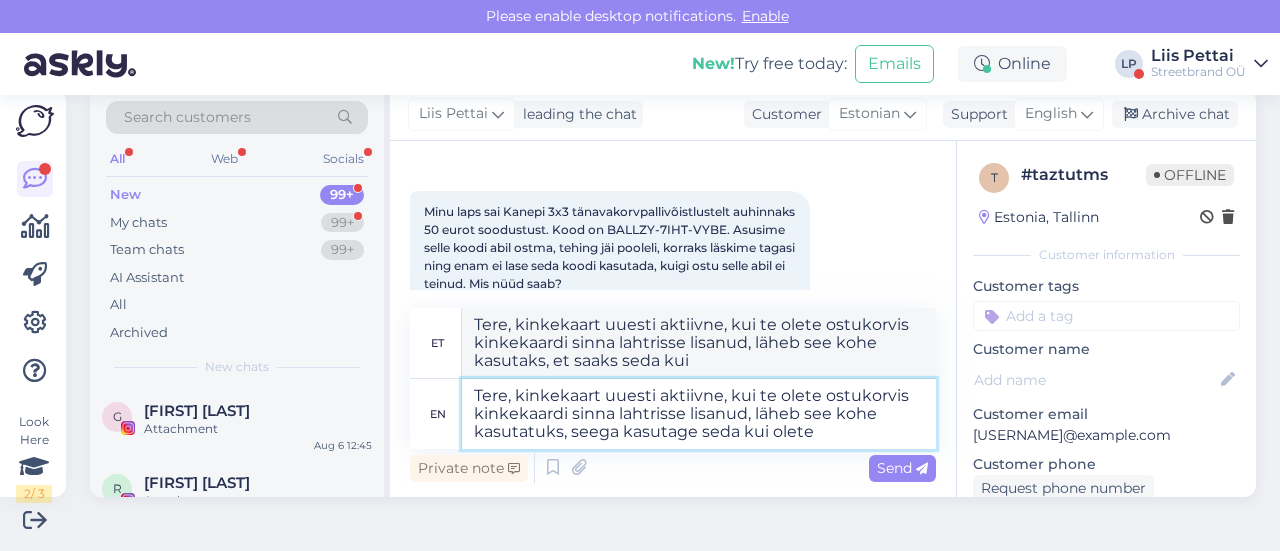 type on "Tere, kinkekaart uuesti aktiivne, kui te olete ostukorvis kinkekaardi sinna lahtrisse lisanud, läheb see kohe kasutatuks, seega kasutage seda kui olete o" 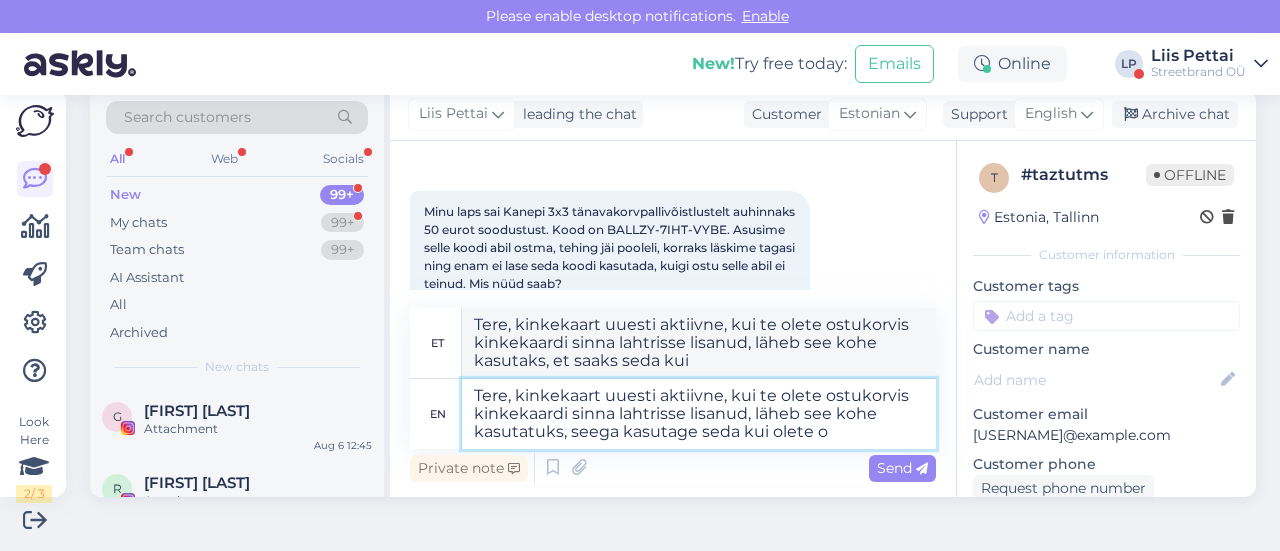 type on "Tere, kinkekaart uuesti aktiivne, kui te olete ostukorvis kinkekaardi sinna lahtrisse lisanud, läheb see kohe kasutaks, et saaksite seda kui olete" 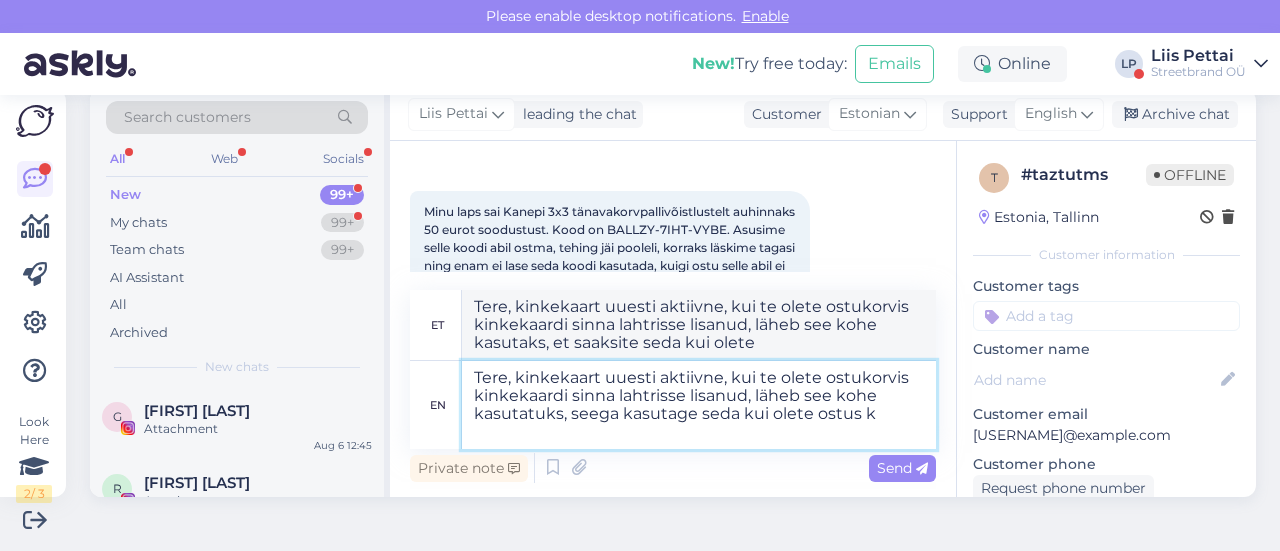 type on "Tere, kinkekaart uuesti aktiivne, kui te olete ostukorvis kinkekaardi sinna lahtrisse lisanud, läheb see kohe kasutatuks, seega kasutage seda kui olete ostus ki" 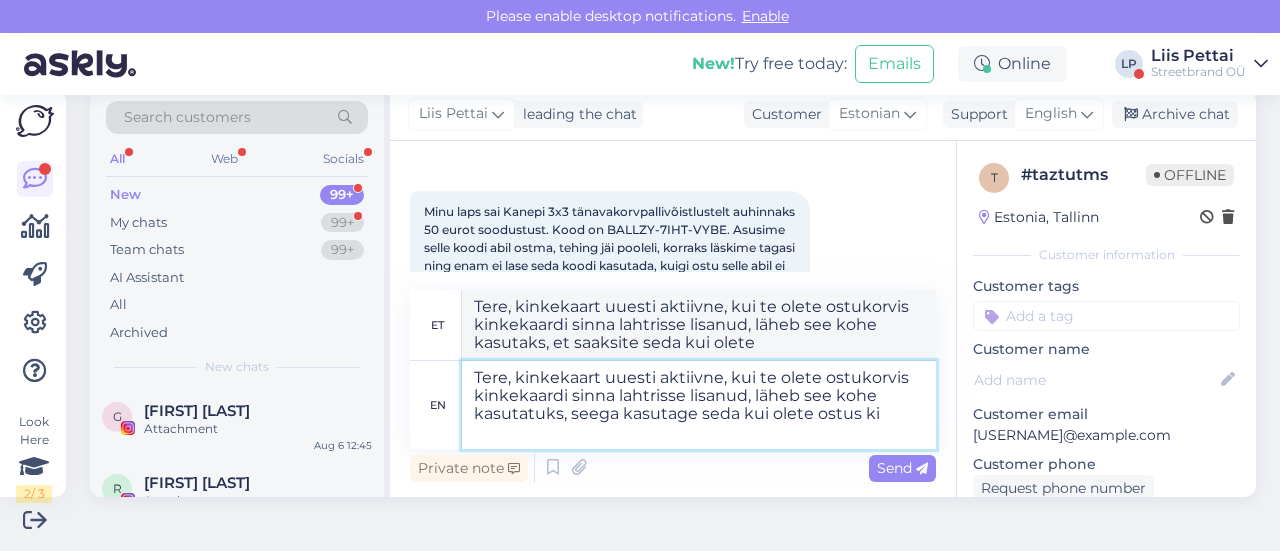 type on "Tere, kinkekaart uuesti aktiivne, kui te olete ostukorvis kinkekaardi sinna lahtrisse lisanud, läheb see kohe kasutaks, et saaksite seda kui olete ostus" 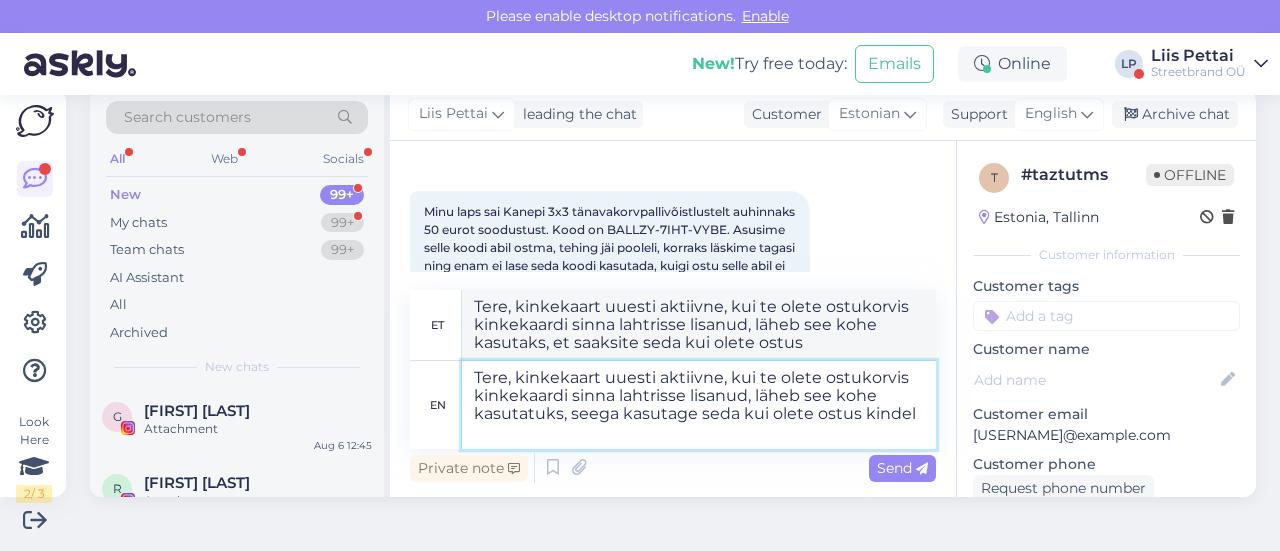 type on "Tere, kinkekaart uuesti aktiivne, kui te olete ostukorvis kinkekaardi sinna lahtrisse lisanud, läheb see kohe kasutatuks, seega kasutage seda kui olete ostus kindel." 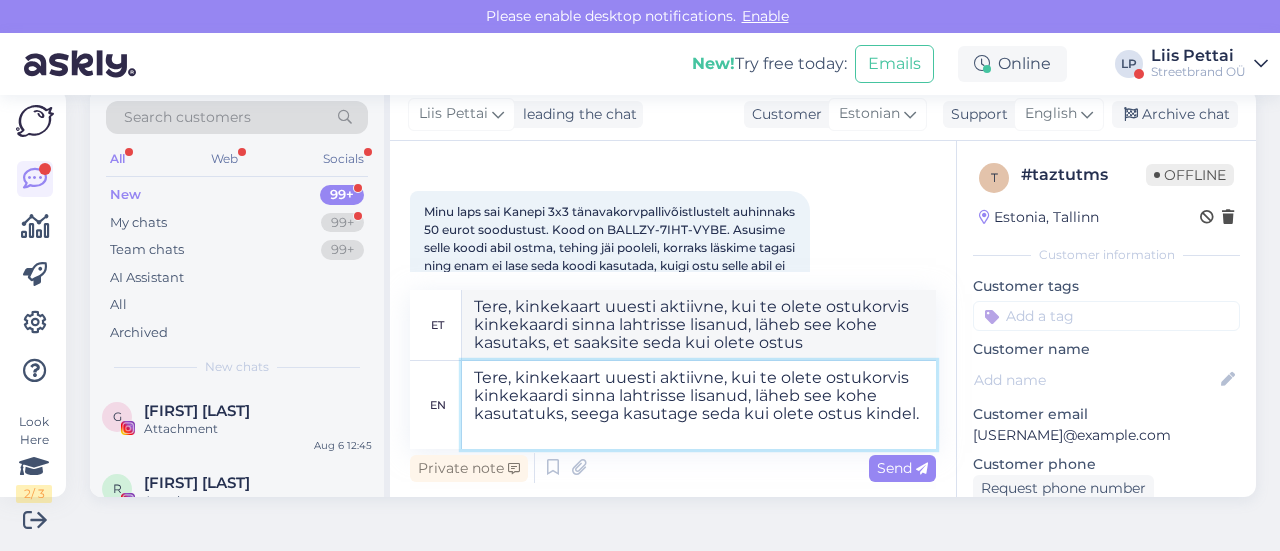 type on "Tere, kinkekaart uuesti aktiivne, kui te olete ostukorvis kinkekaardi sinna lahtrisse lisanud, läheb see kohe kasutatuks, nii et kui olete ostus kindel." 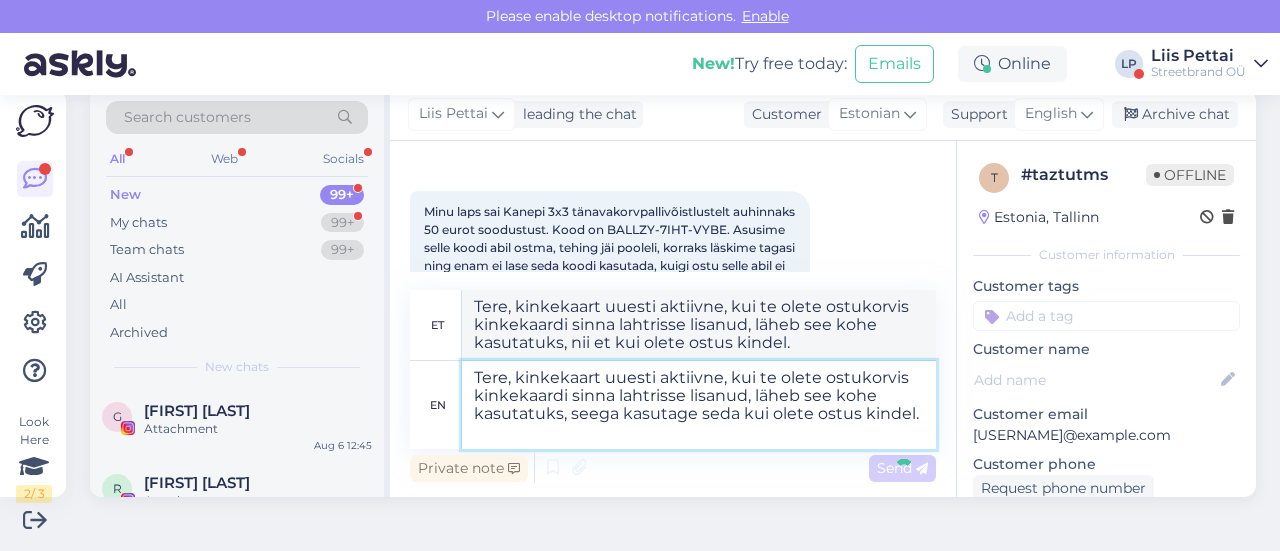 type 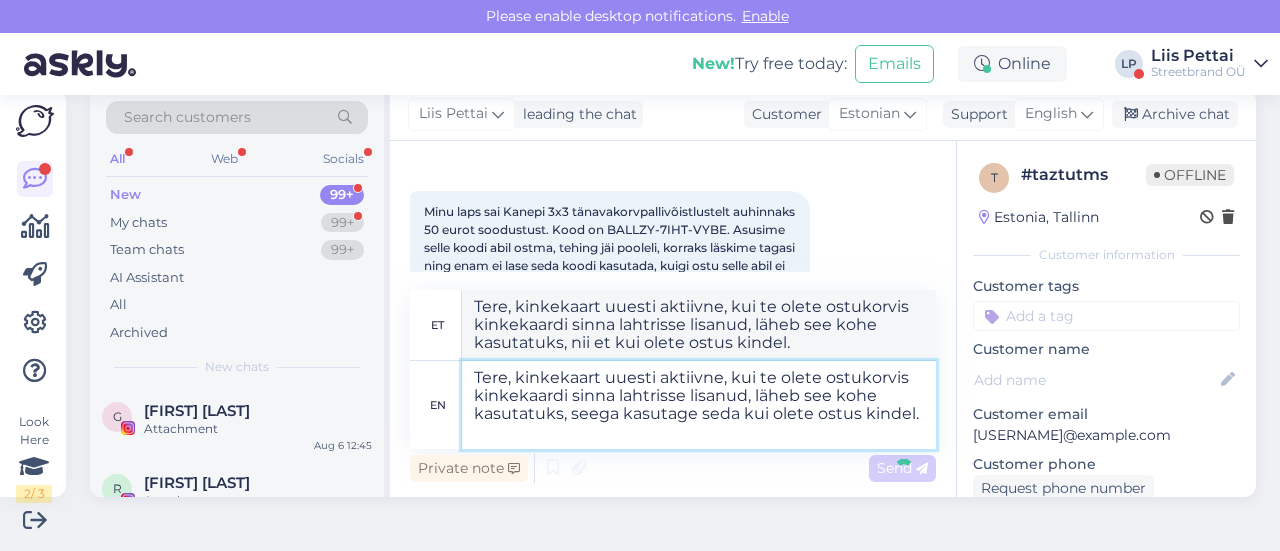 type 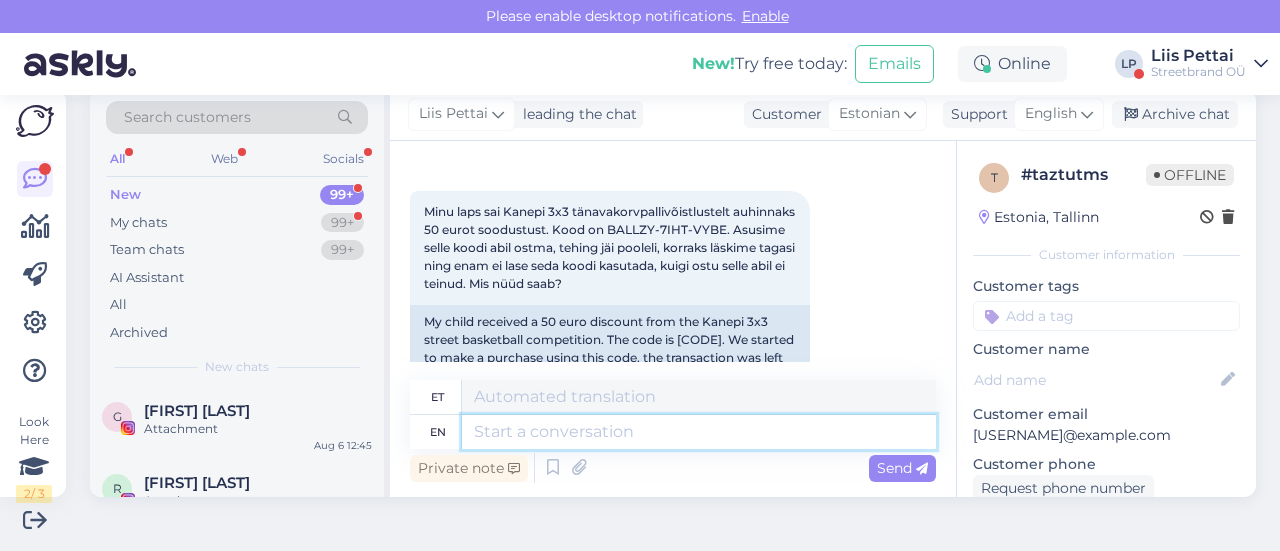 scroll, scrollTop: 866, scrollLeft: 0, axis: vertical 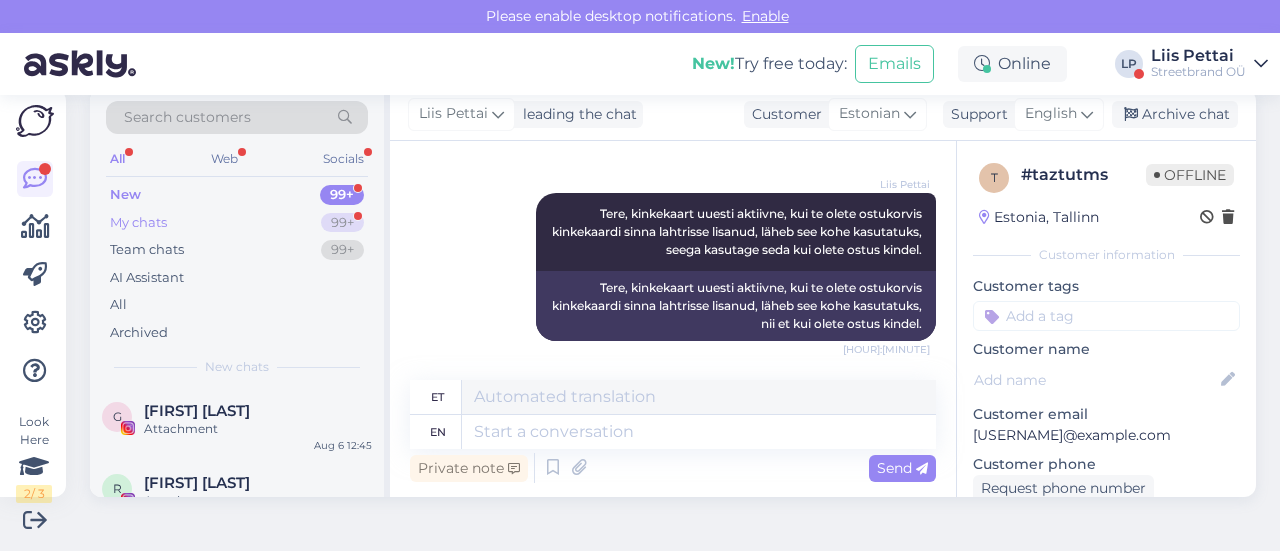 click on "My chats 99+" at bounding box center (237, 223) 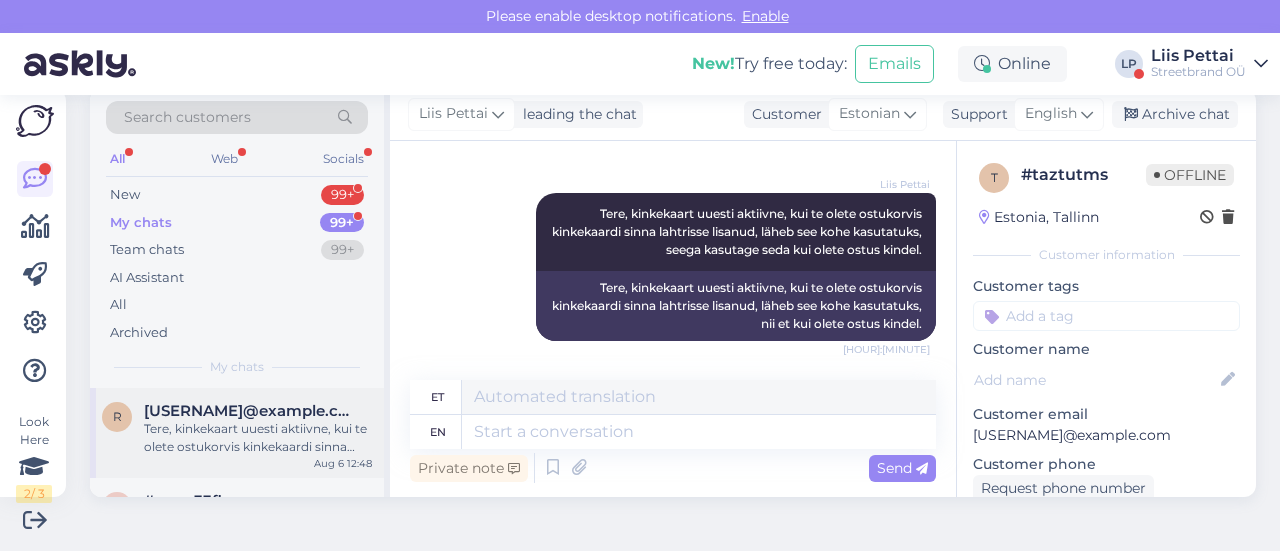 click on "[USERNAME]@example.com [FIRST] [LAST] Attachment [MONTH] [DAY] [TIME]" at bounding box center (237, 433) 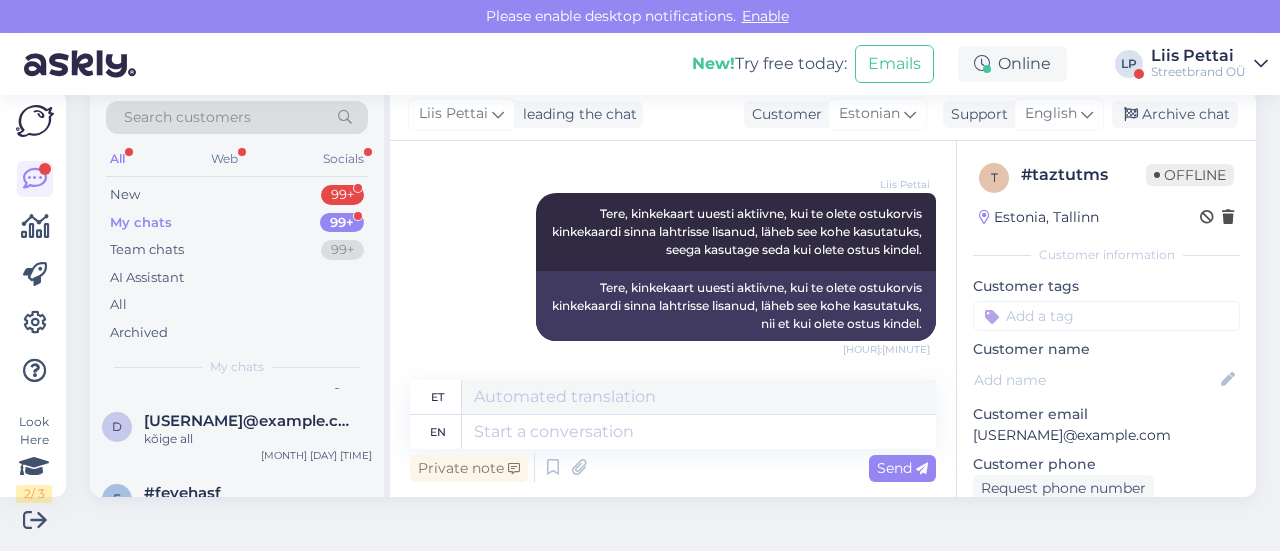 scroll, scrollTop: 640, scrollLeft: 0, axis: vertical 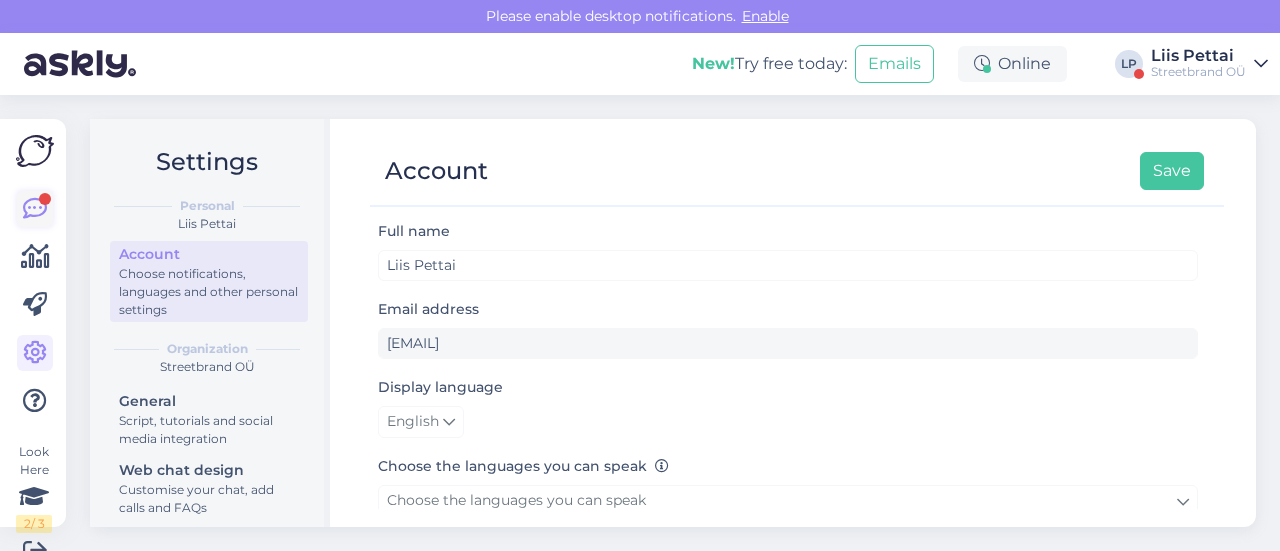 click at bounding box center [35, 209] 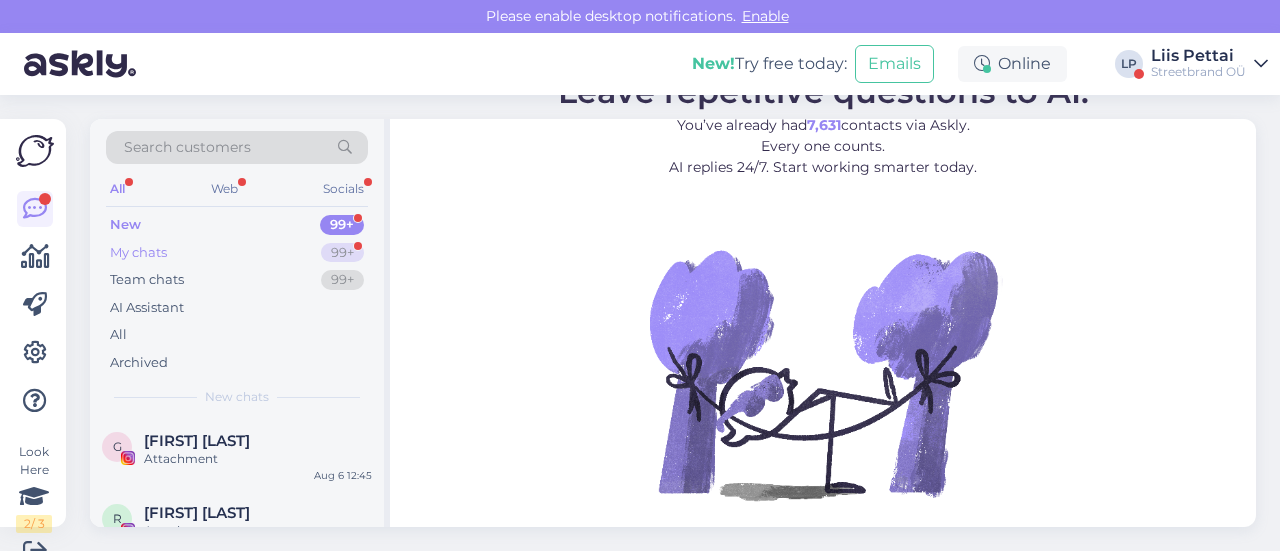 click on "My chats 99+" at bounding box center (237, 253) 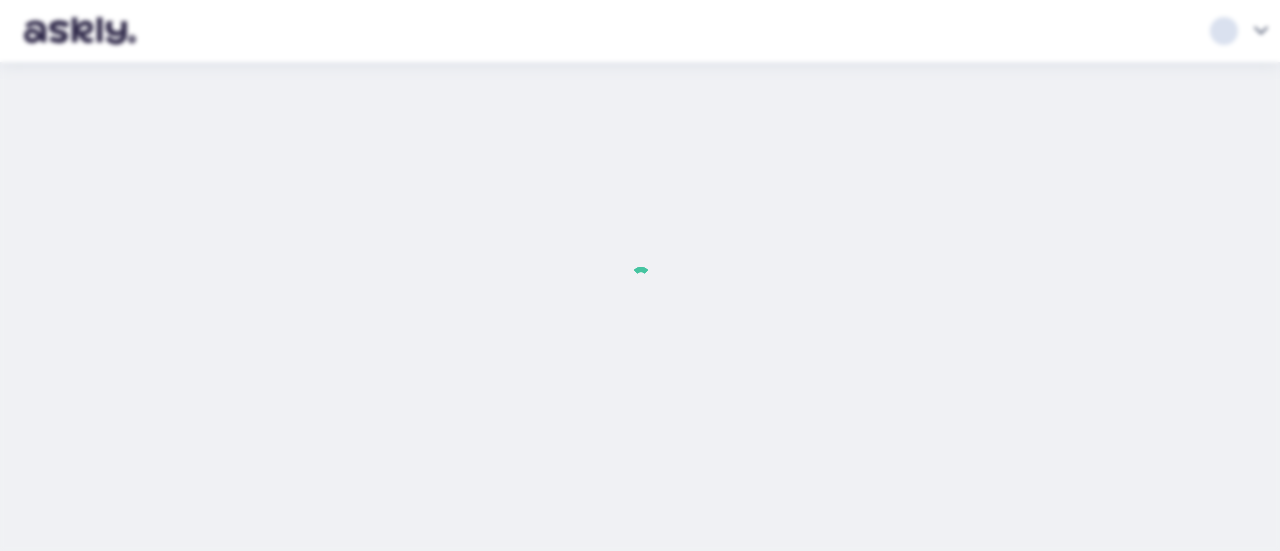 scroll, scrollTop: 0, scrollLeft: 0, axis: both 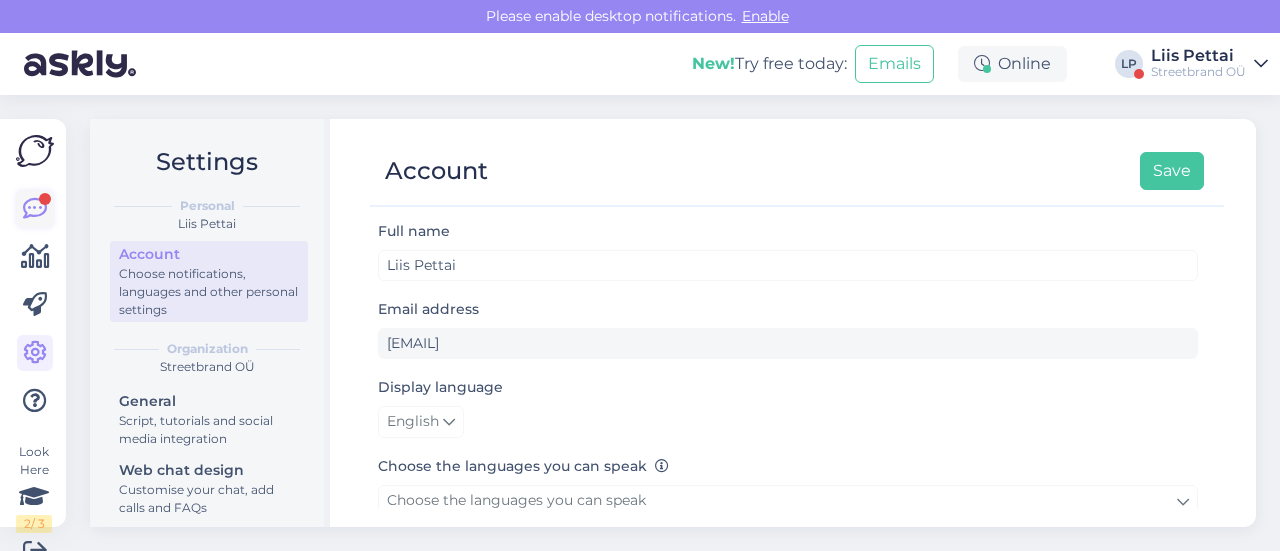 click at bounding box center (35, 209) 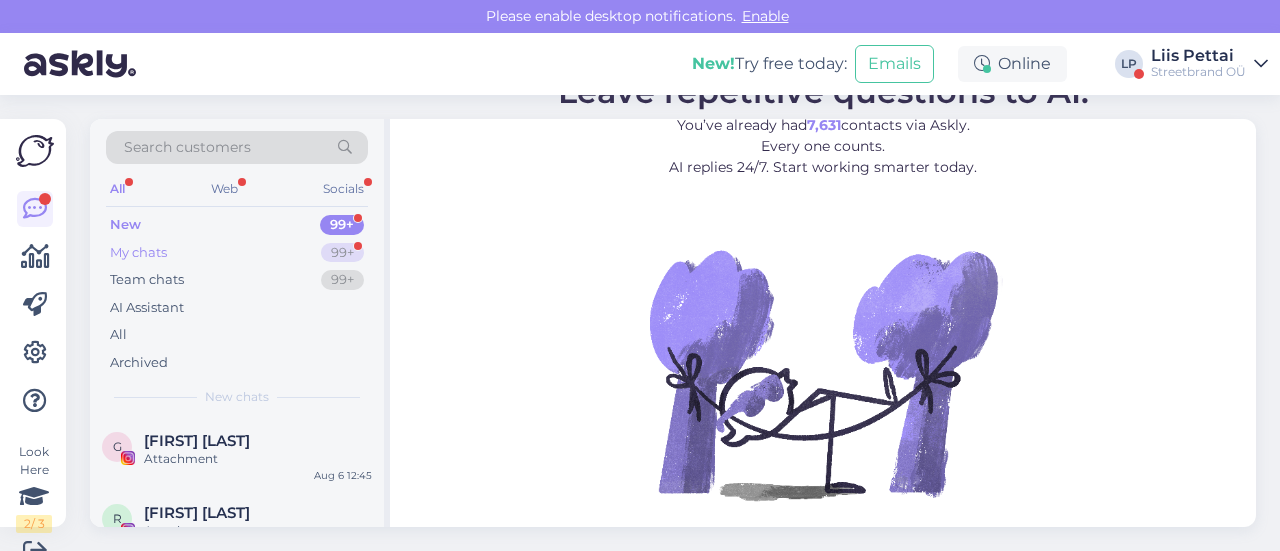 click on "My chats 99+" at bounding box center (237, 253) 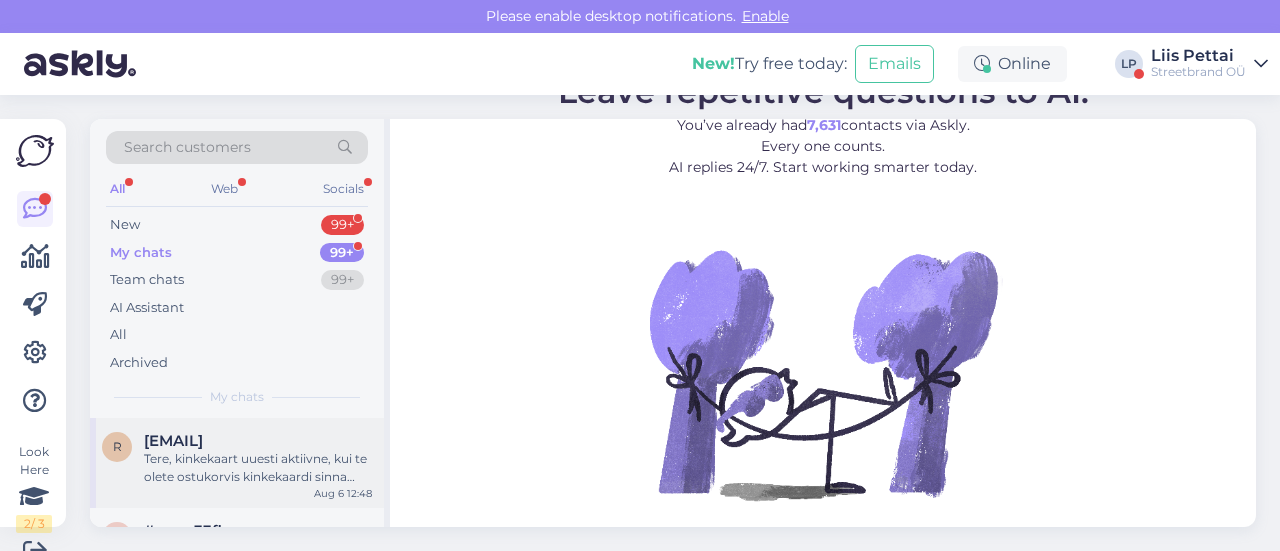 click on "Tere, kinkekaart uuesti aktiivne, kui te olete ostukorvis kinkekaardi sinna lahtrisse lisanud, läheb see kohe kasutatuks, seega kasutage seda kui olete ostus kindel." at bounding box center (258, 468) 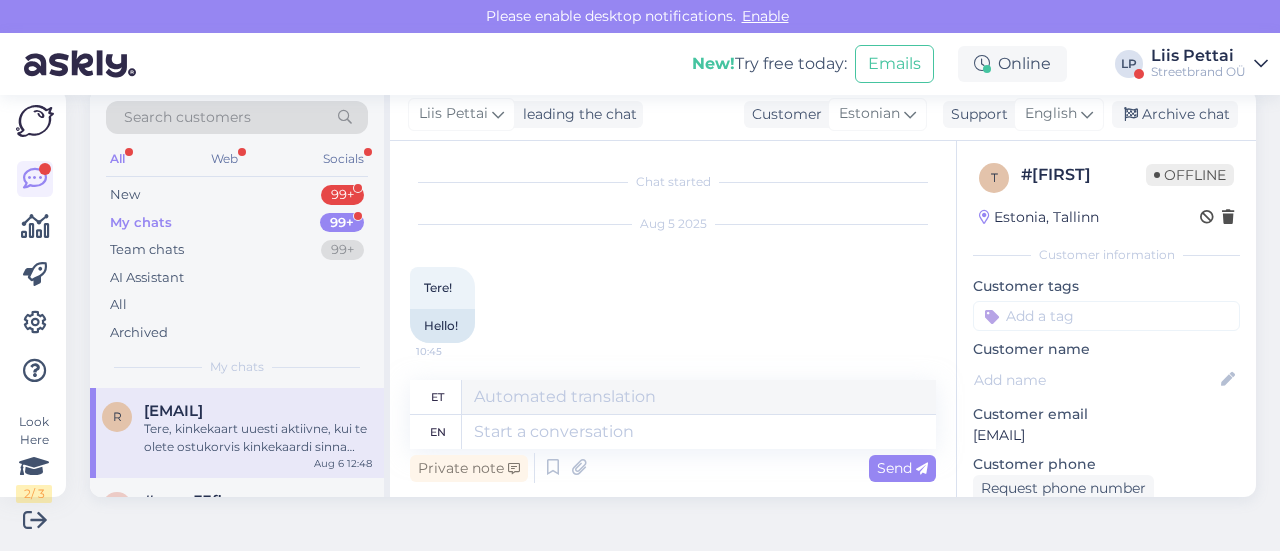 scroll, scrollTop: 866, scrollLeft: 0, axis: vertical 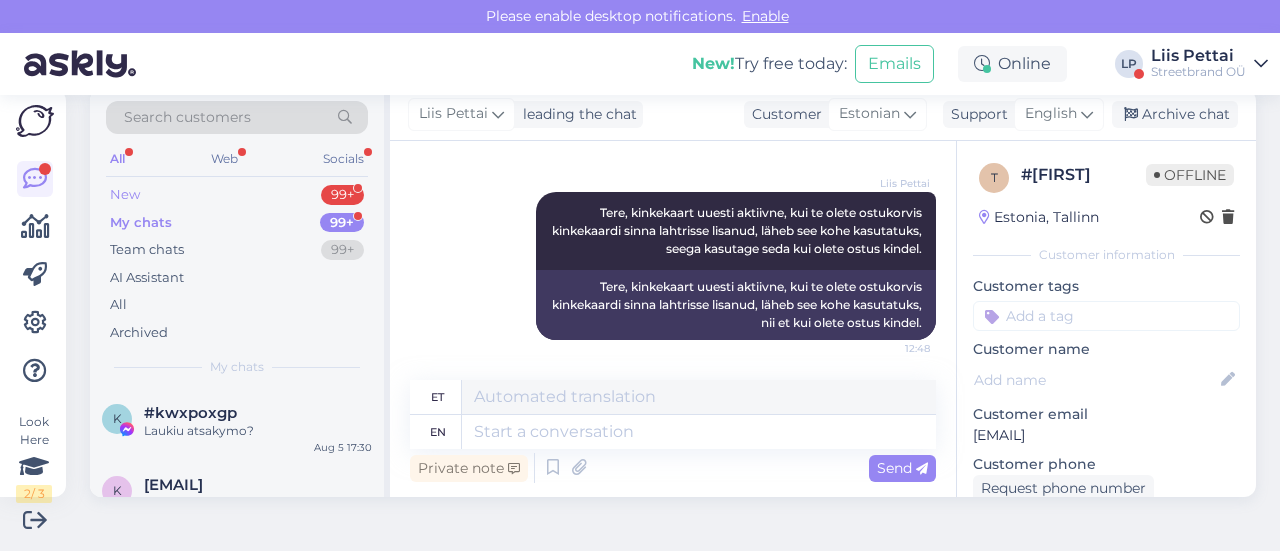 click on "New 99+" at bounding box center (237, 195) 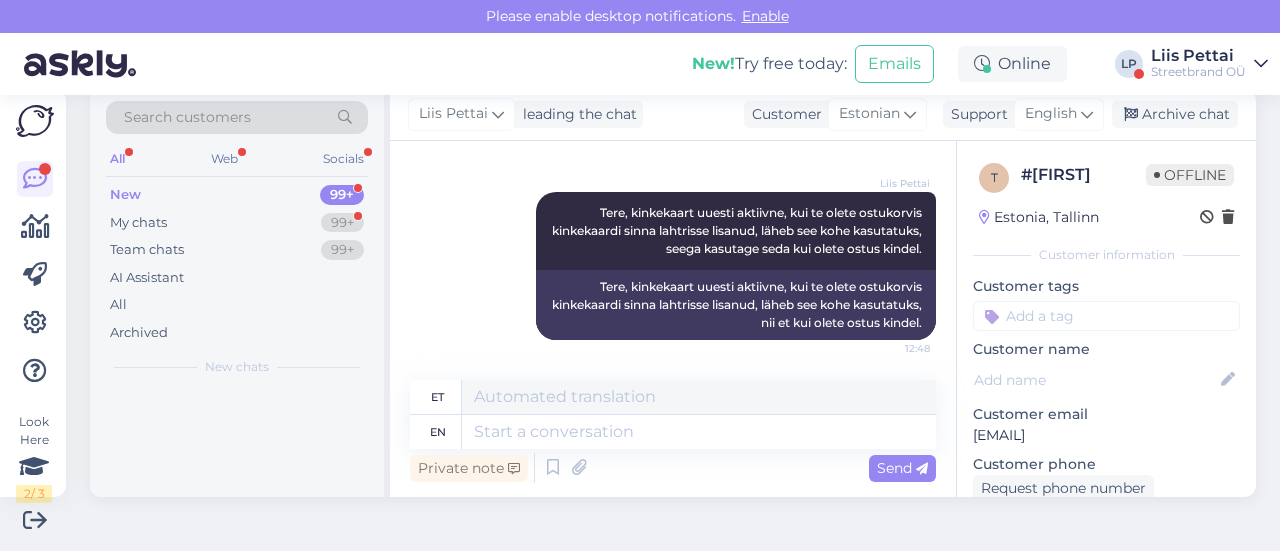 scroll, scrollTop: 0, scrollLeft: 0, axis: both 